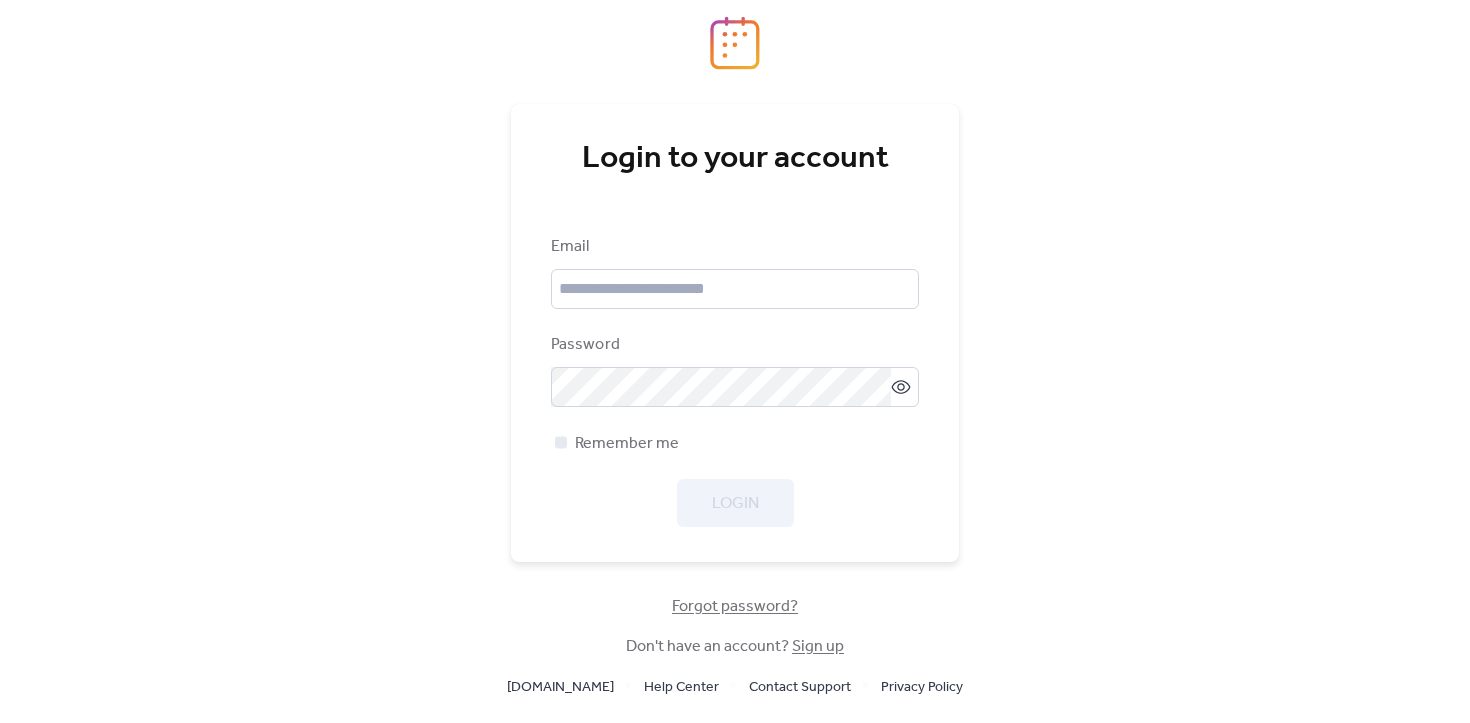 scroll, scrollTop: 0, scrollLeft: 0, axis: both 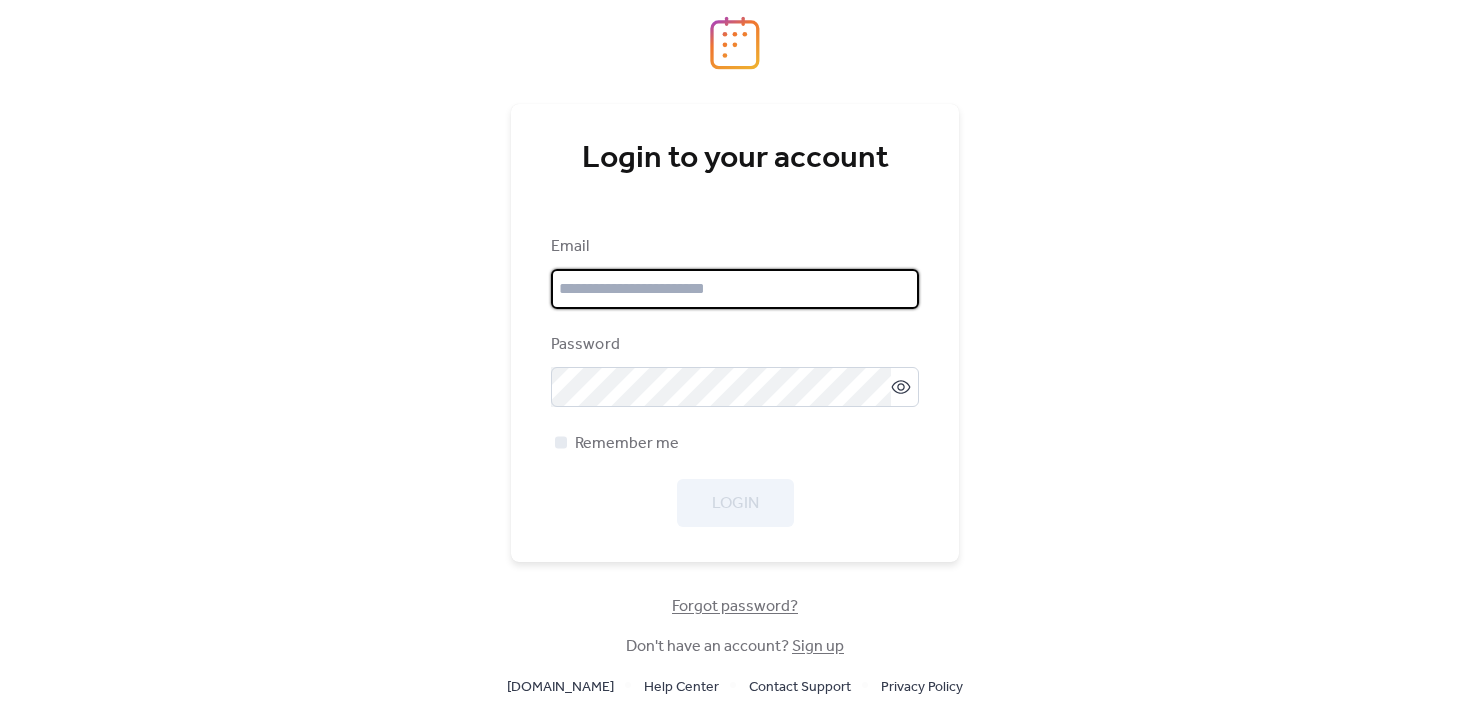 type on "**********" 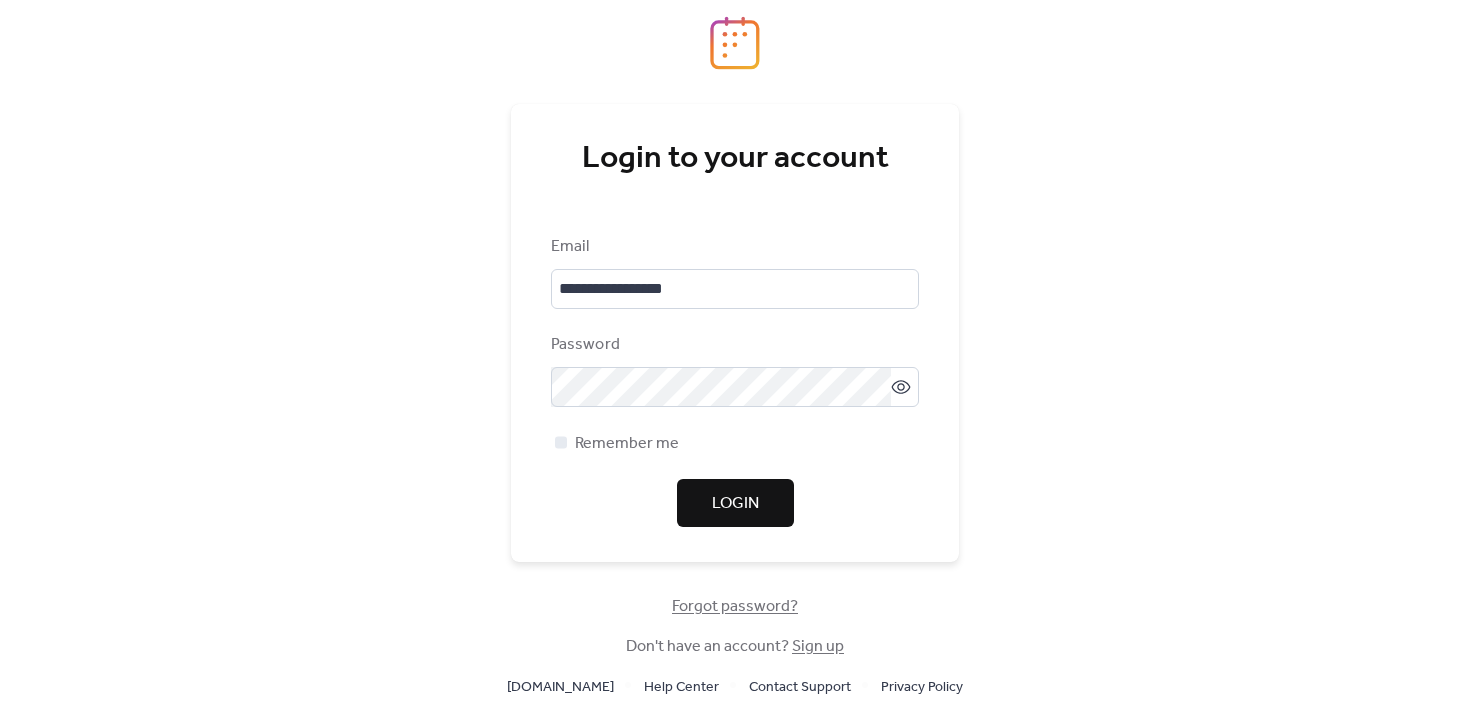 click on "**********" at bounding box center (735, 361) 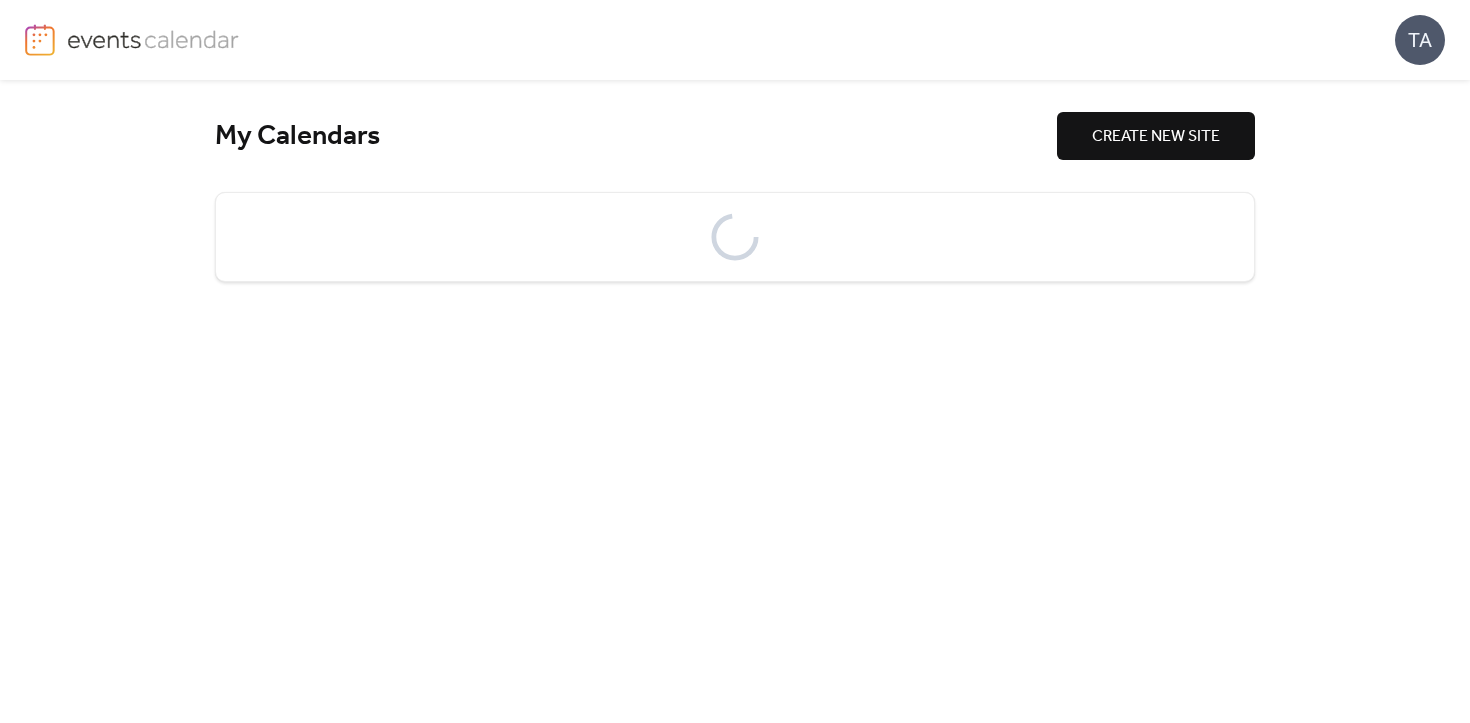 scroll, scrollTop: 0, scrollLeft: 0, axis: both 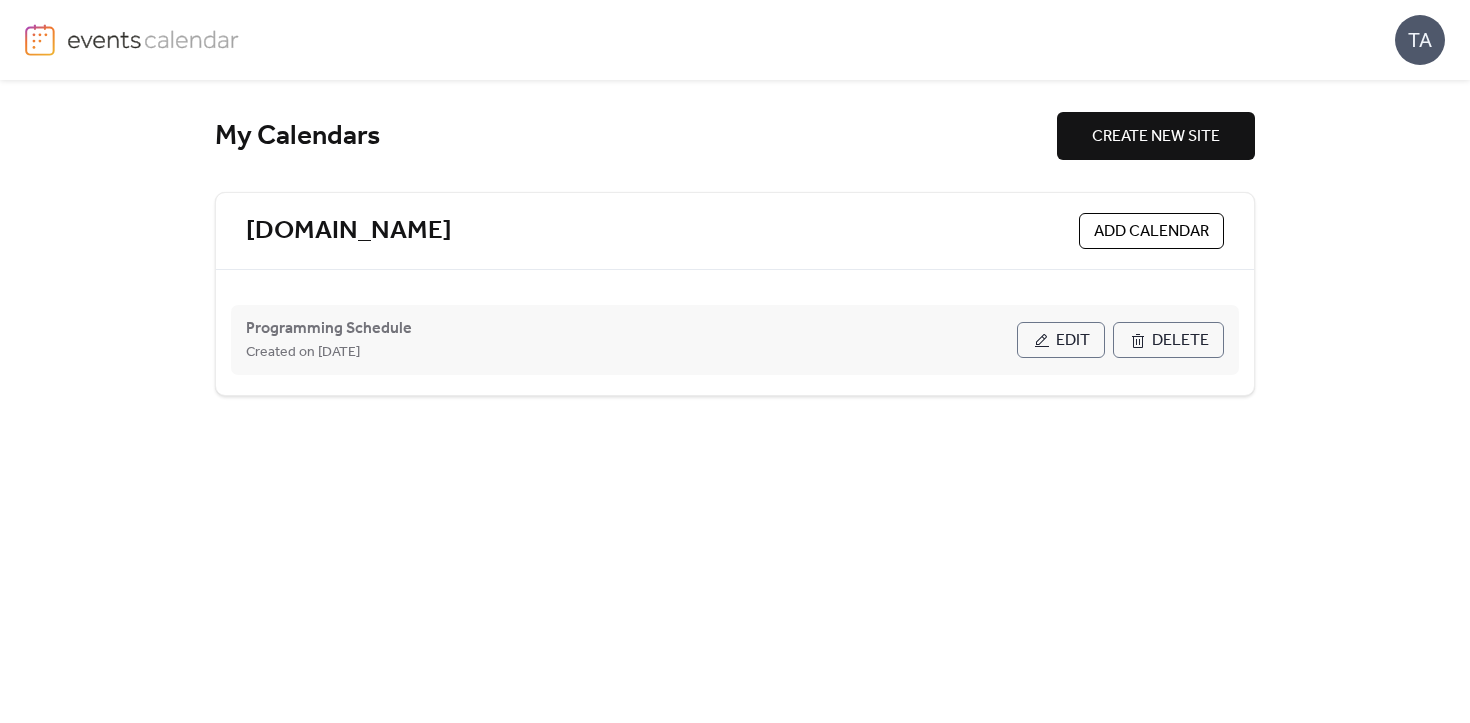 click on "Edit" at bounding box center [1061, 340] 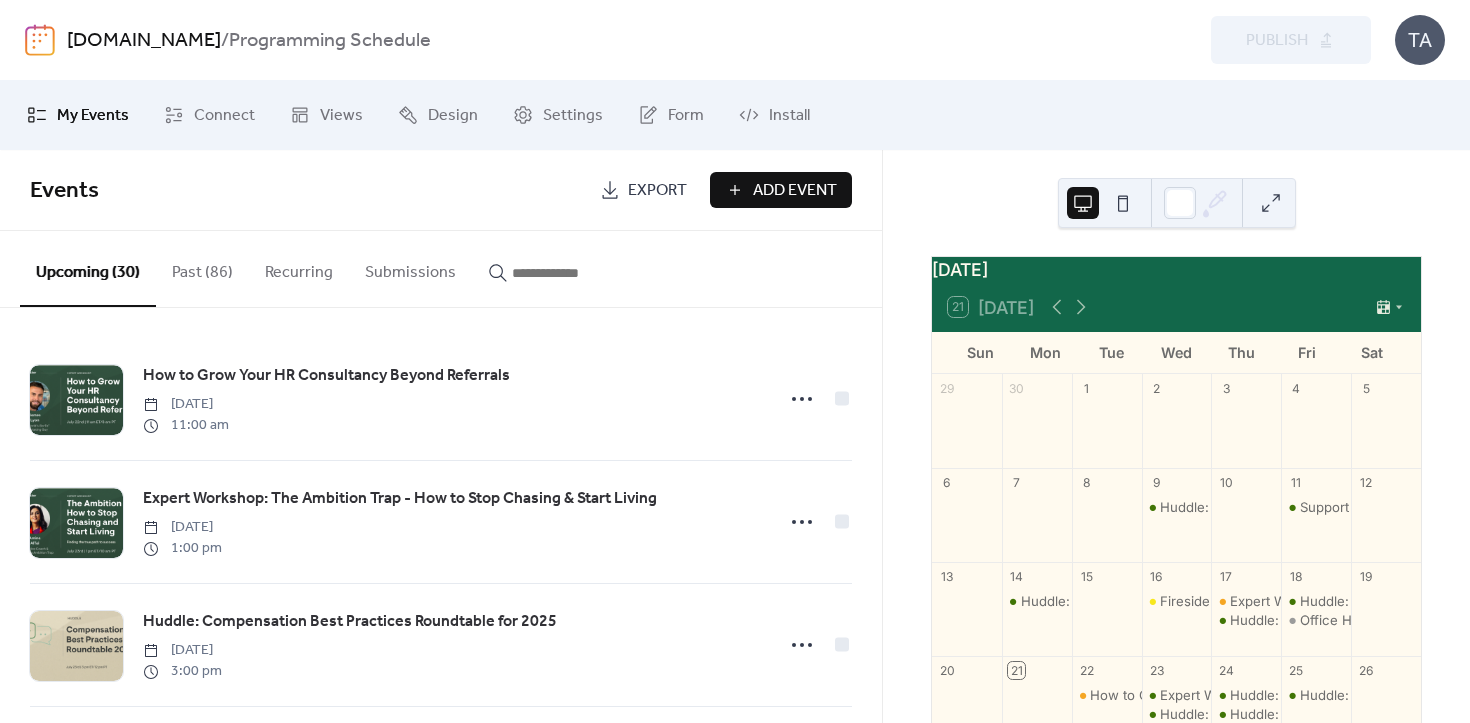 click on "Add Event" at bounding box center [795, 191] 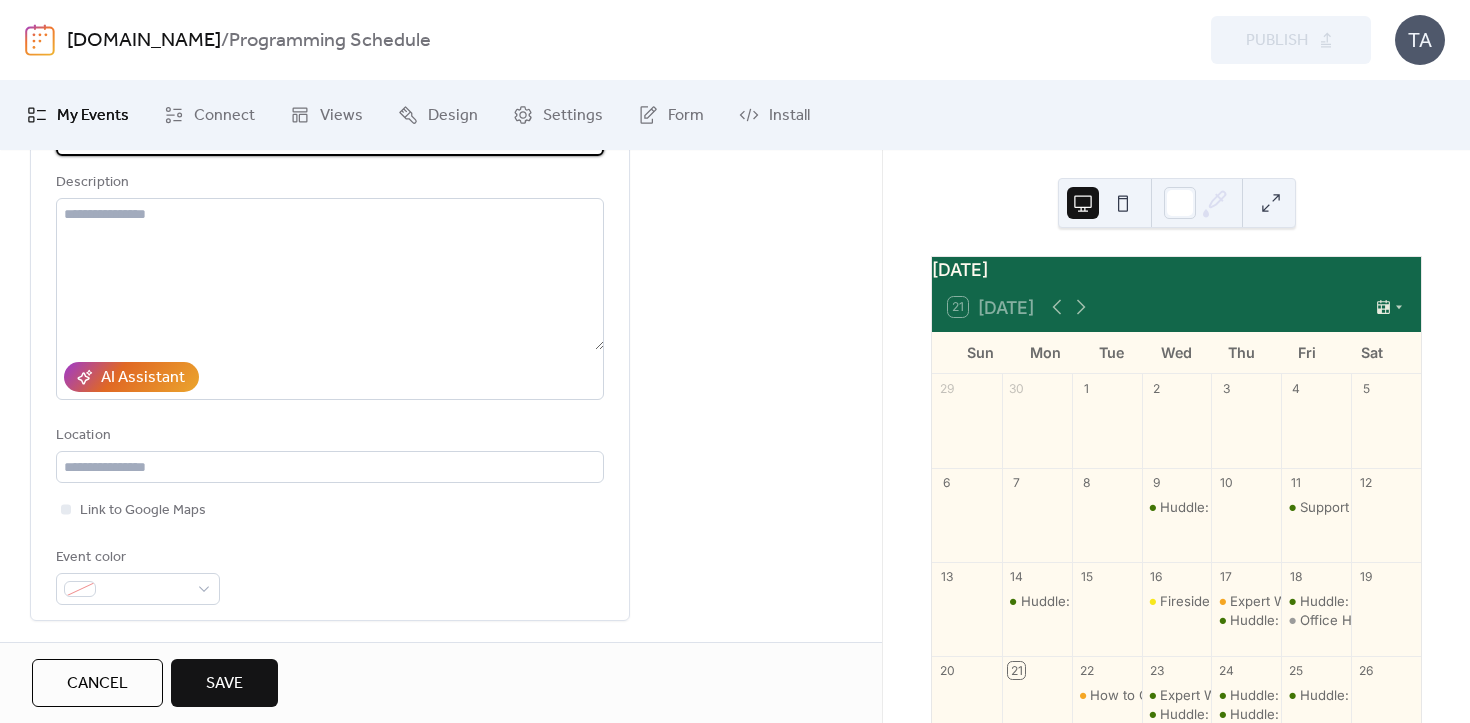 scroll, scrollTop: 198, scrollLeft: 0, axis: vertical 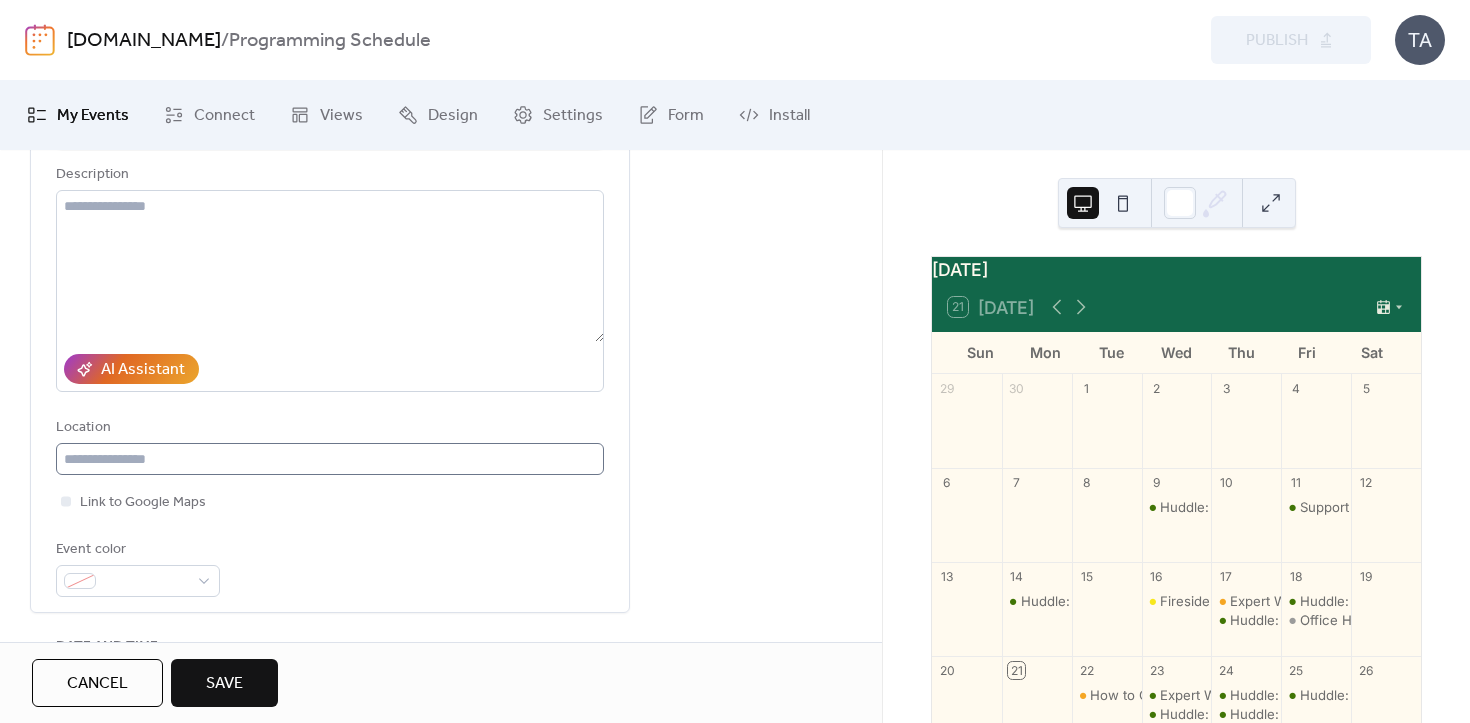 type on "**********" 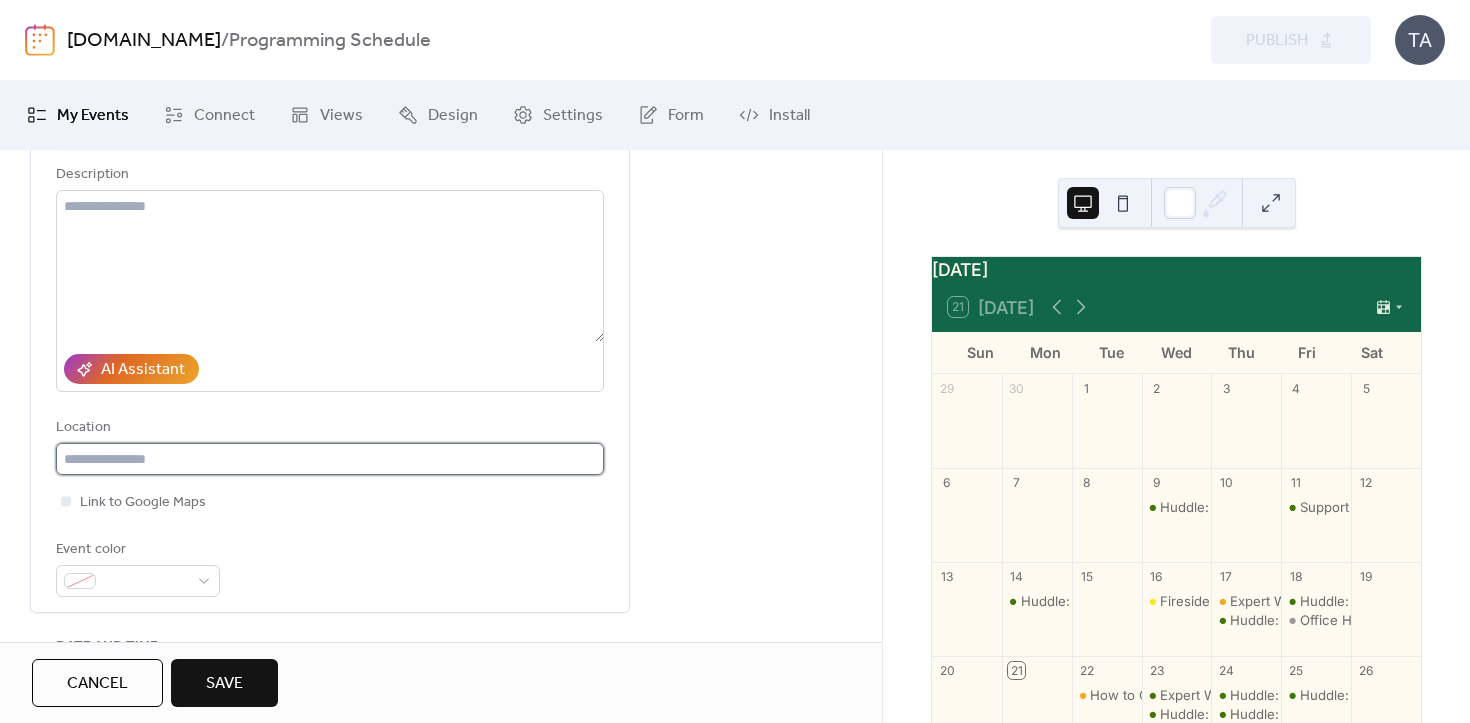 click at bounding box center (330, 459) 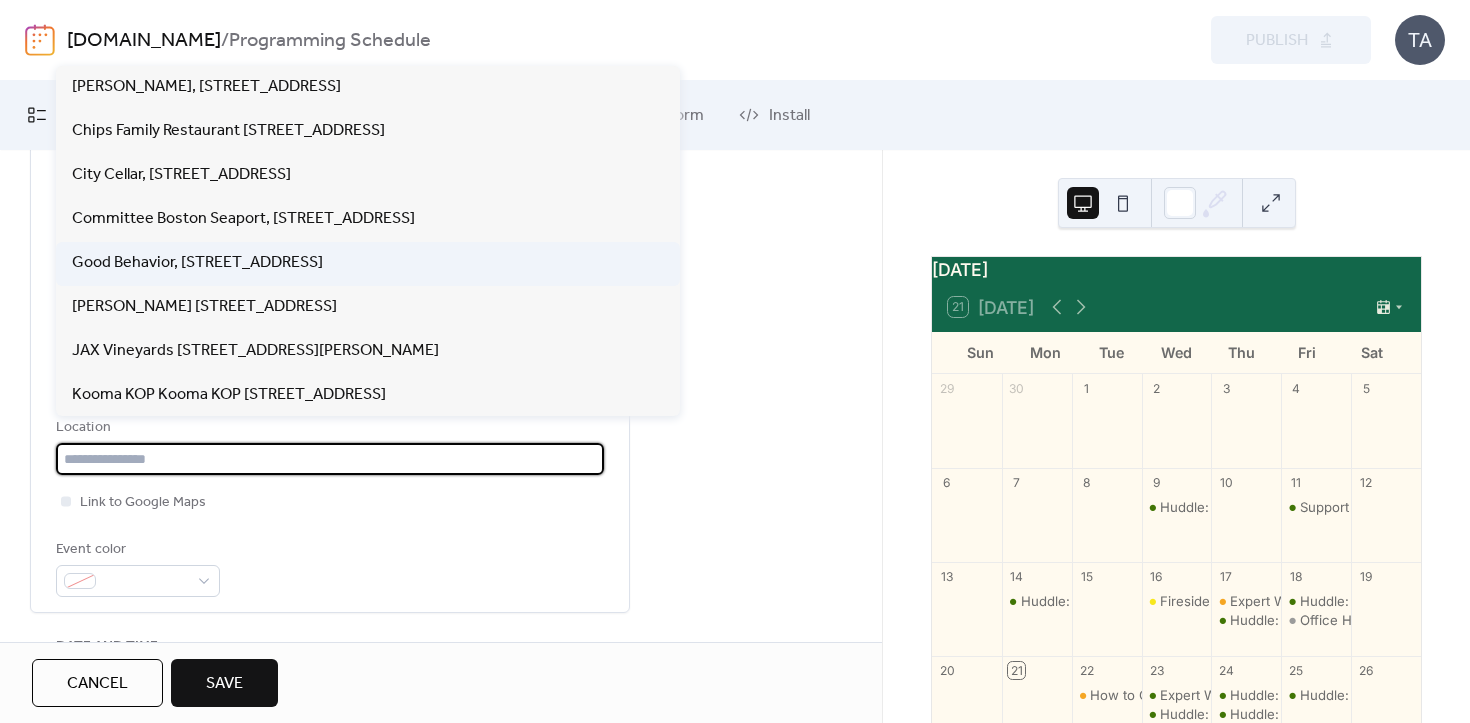 scroll, scrollTop: 134, scrollLeft: 0, axis: vertical 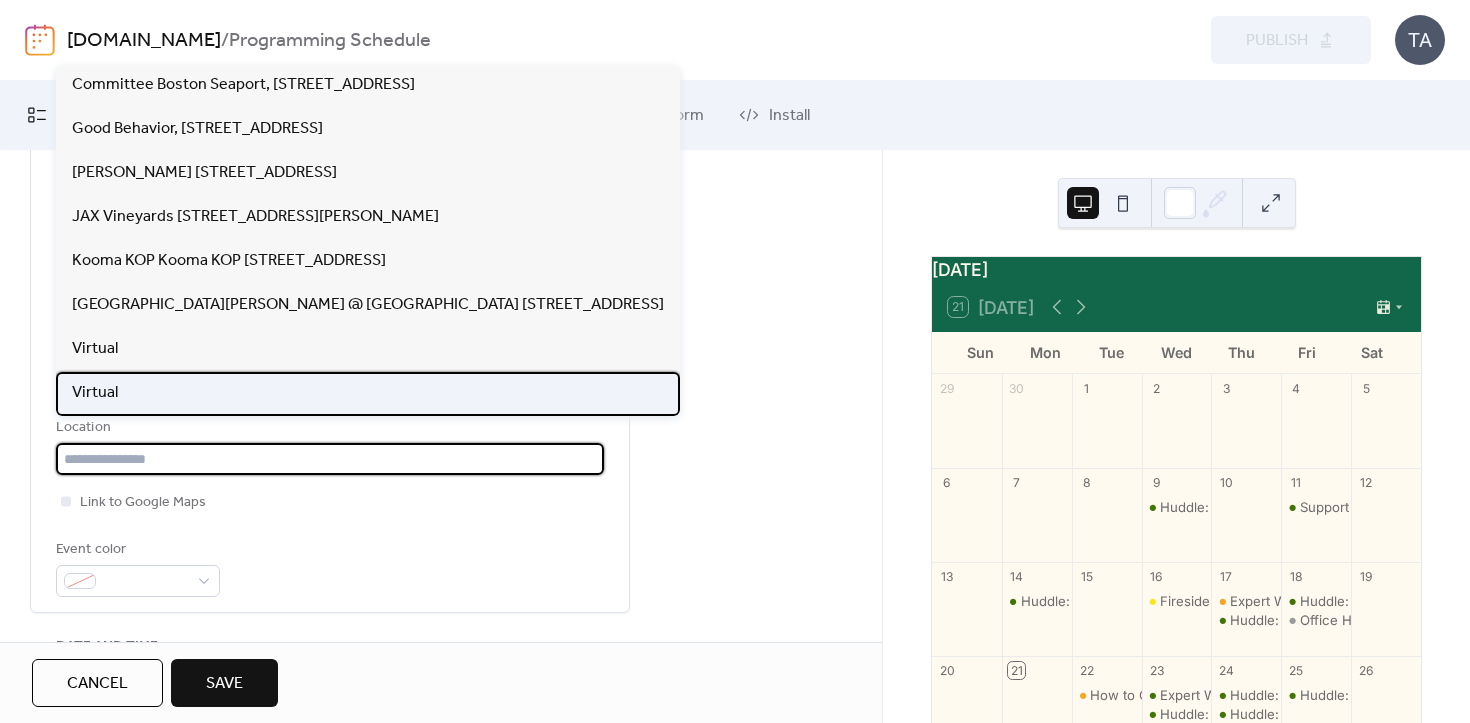 click on "Virtual" at bounding box center (368, 394) 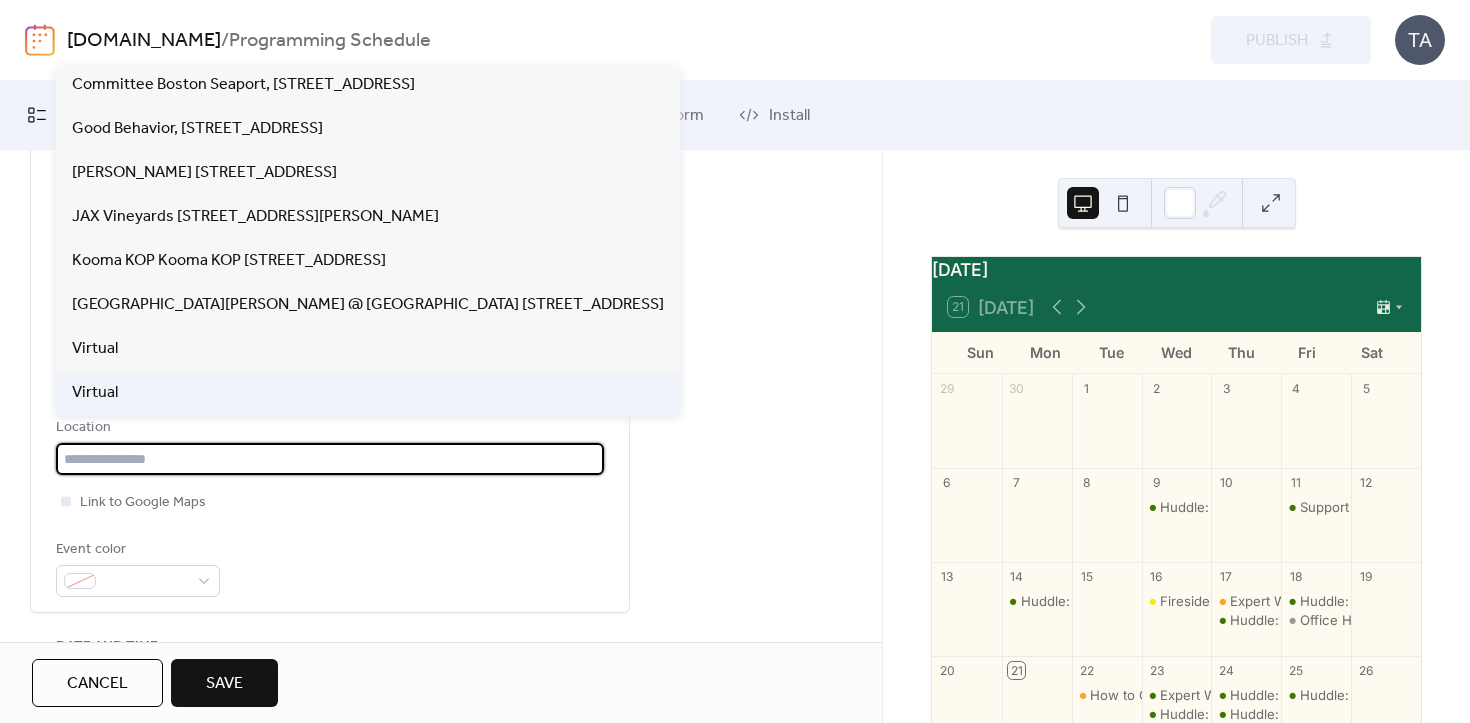 type on "*******" 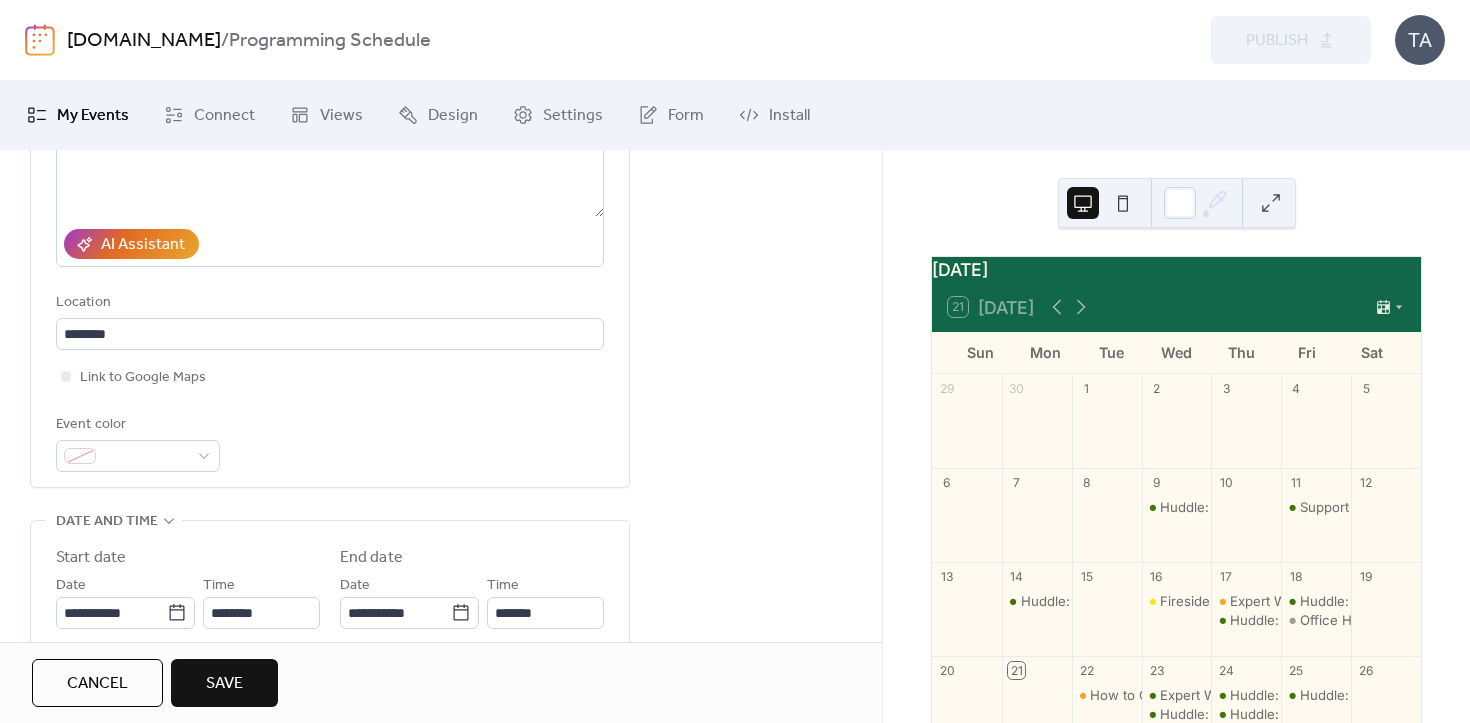 scroll, scrollTop: 325, scrollLeft: 0, axis: vertical 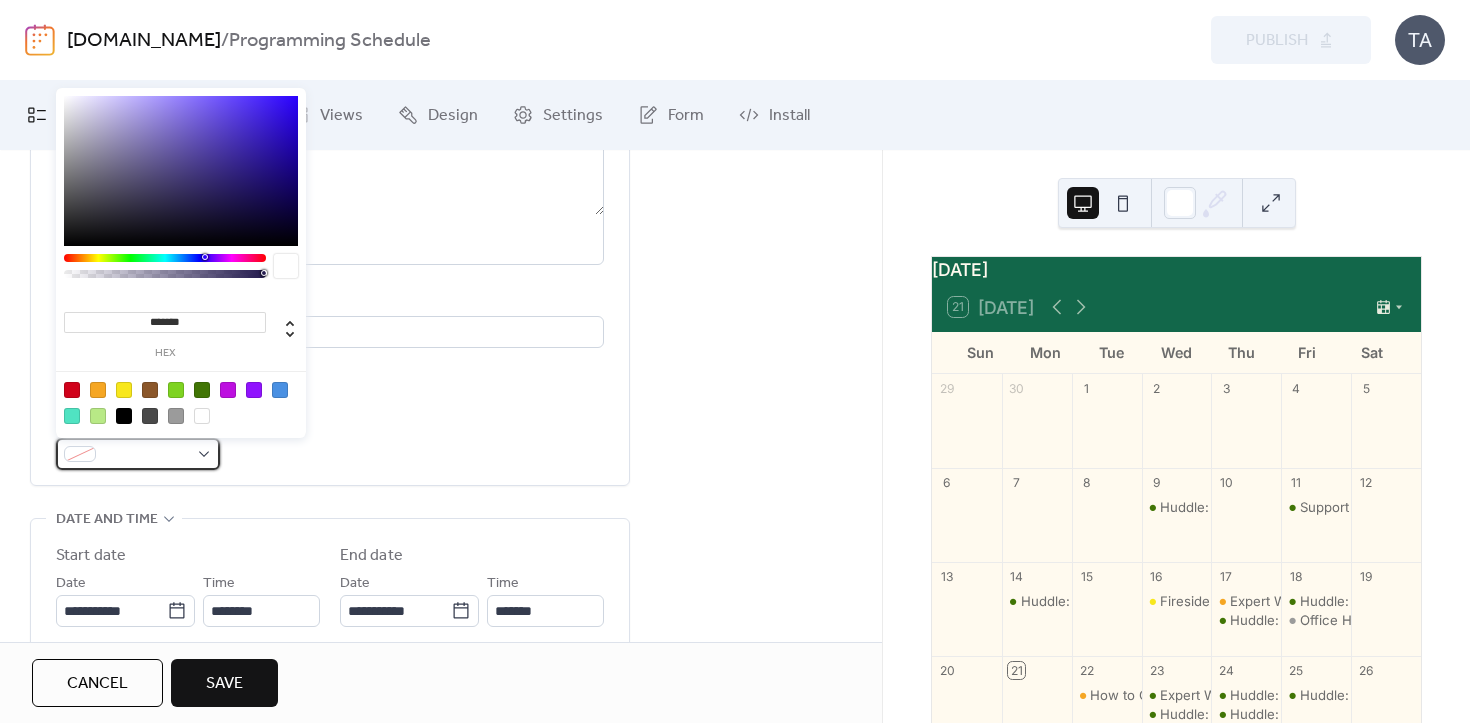 click at bounding box center (146, 455) 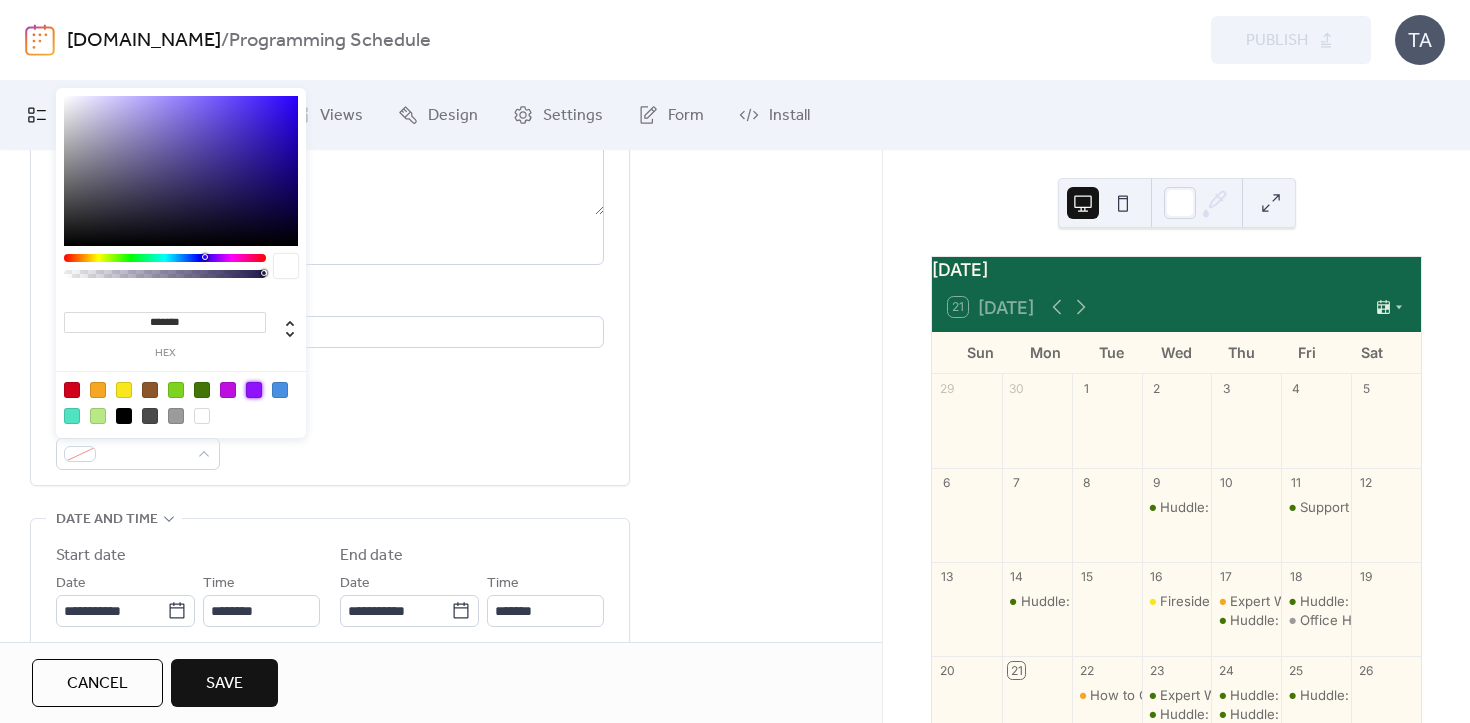 click at bounding box center [254, 390] 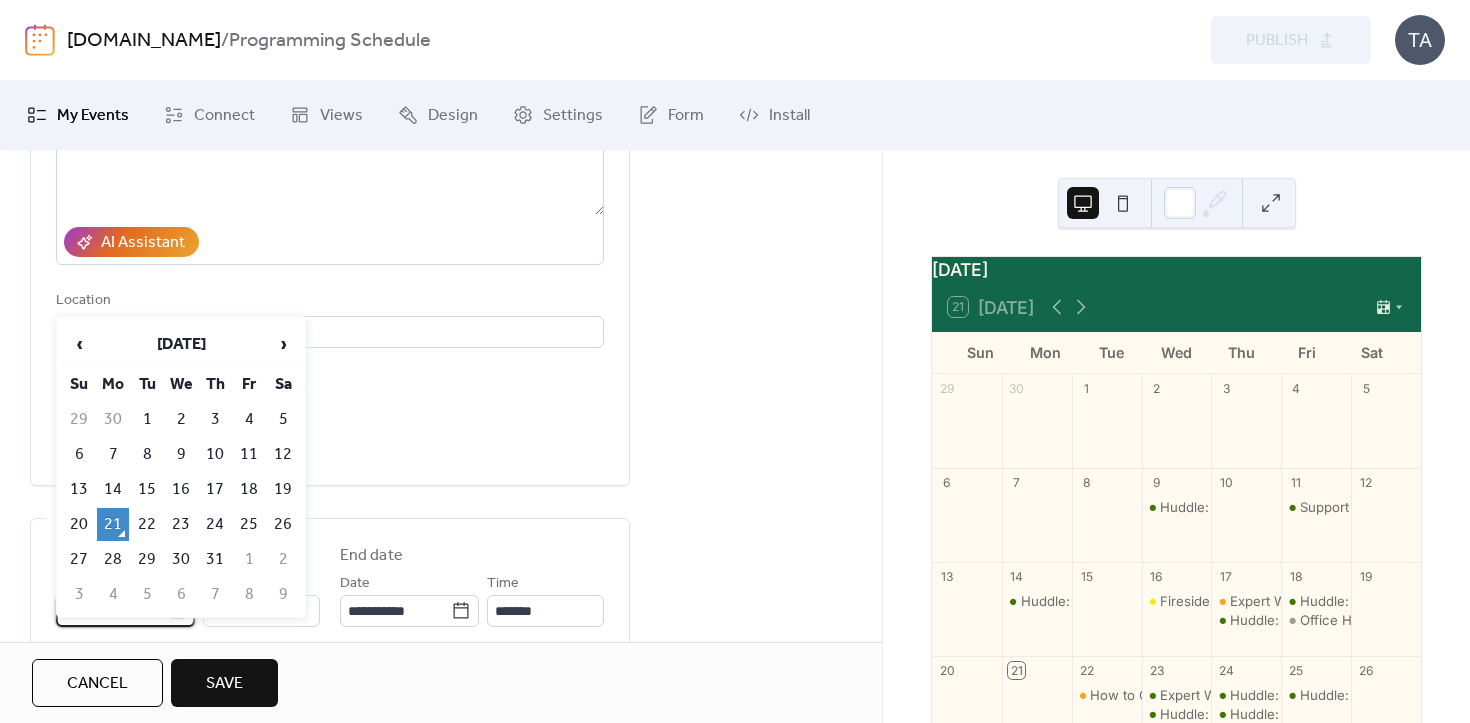 click on "**********" at bounding box center (735, 361) 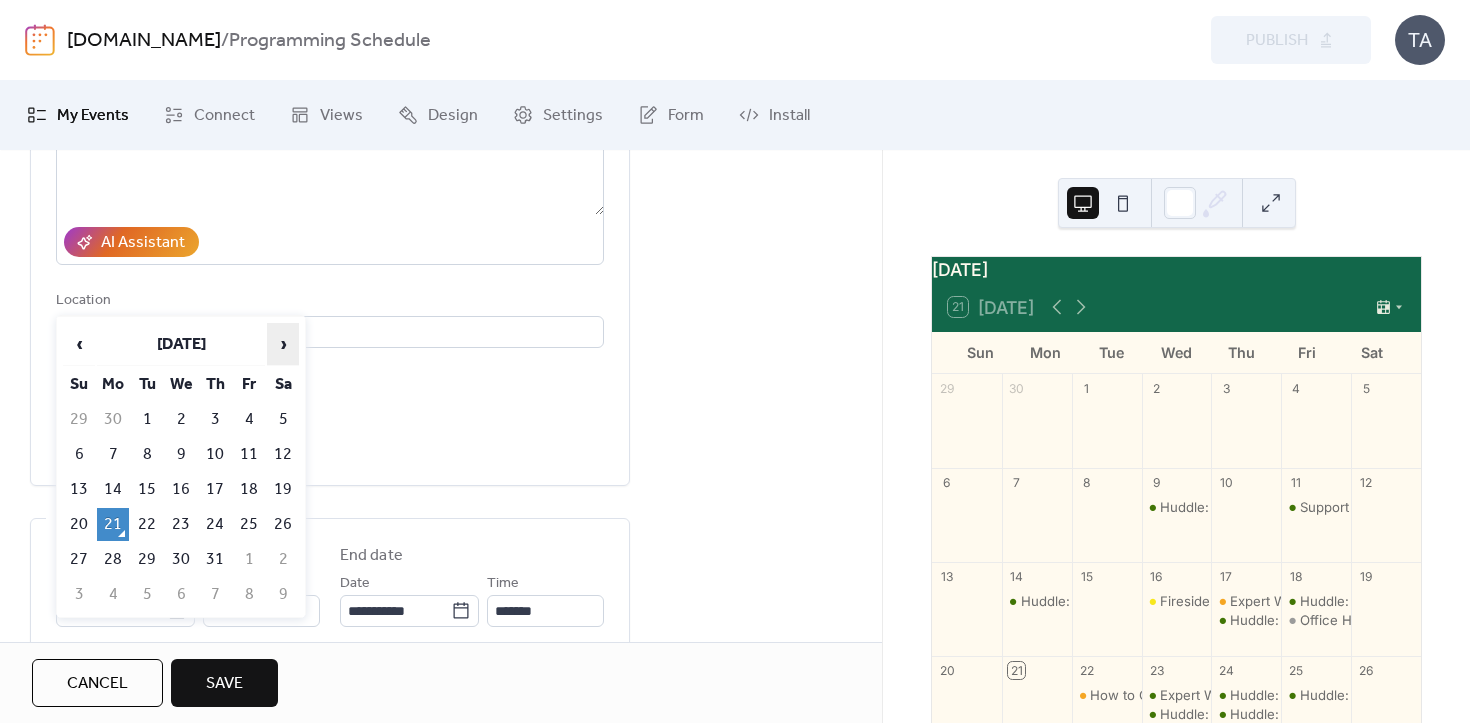 click on "›" at bounding box center (283, 344) 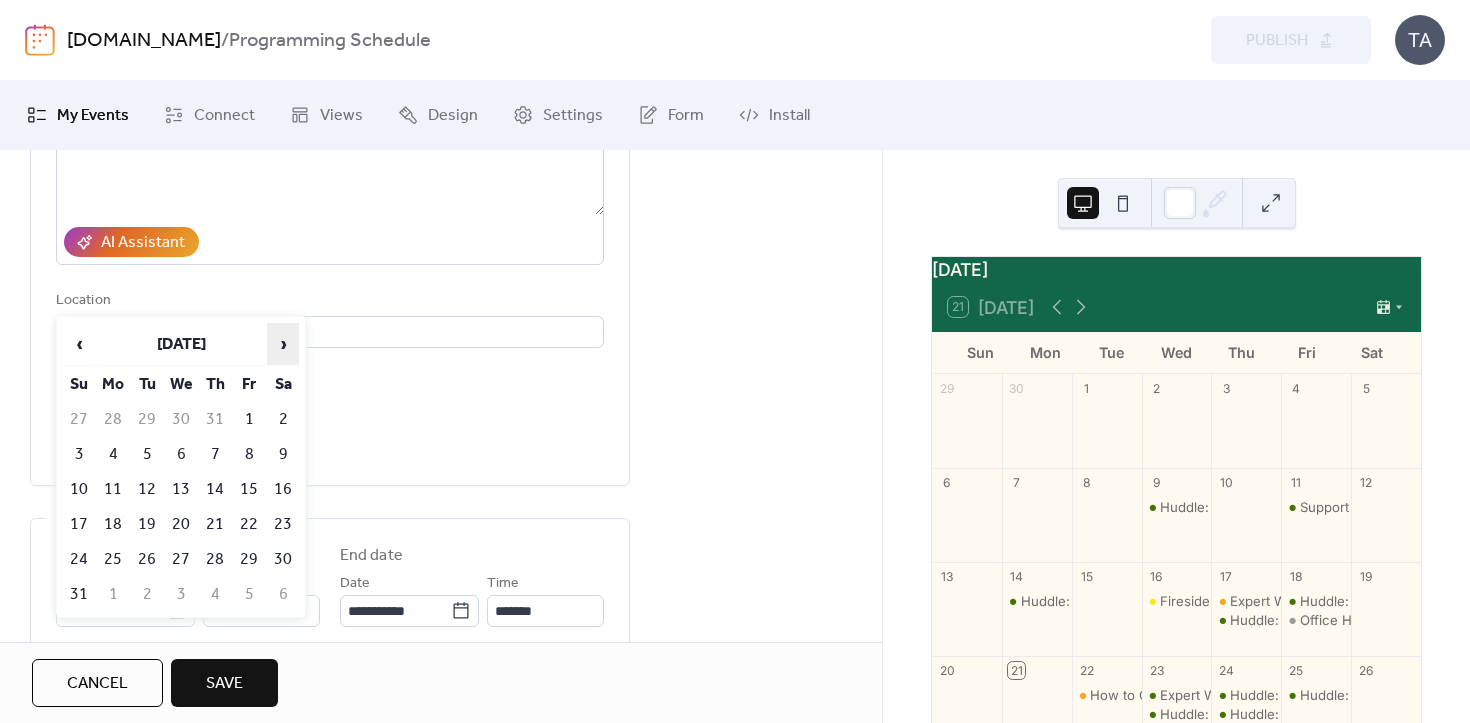 click on "›" at bounding box center (283, 344) 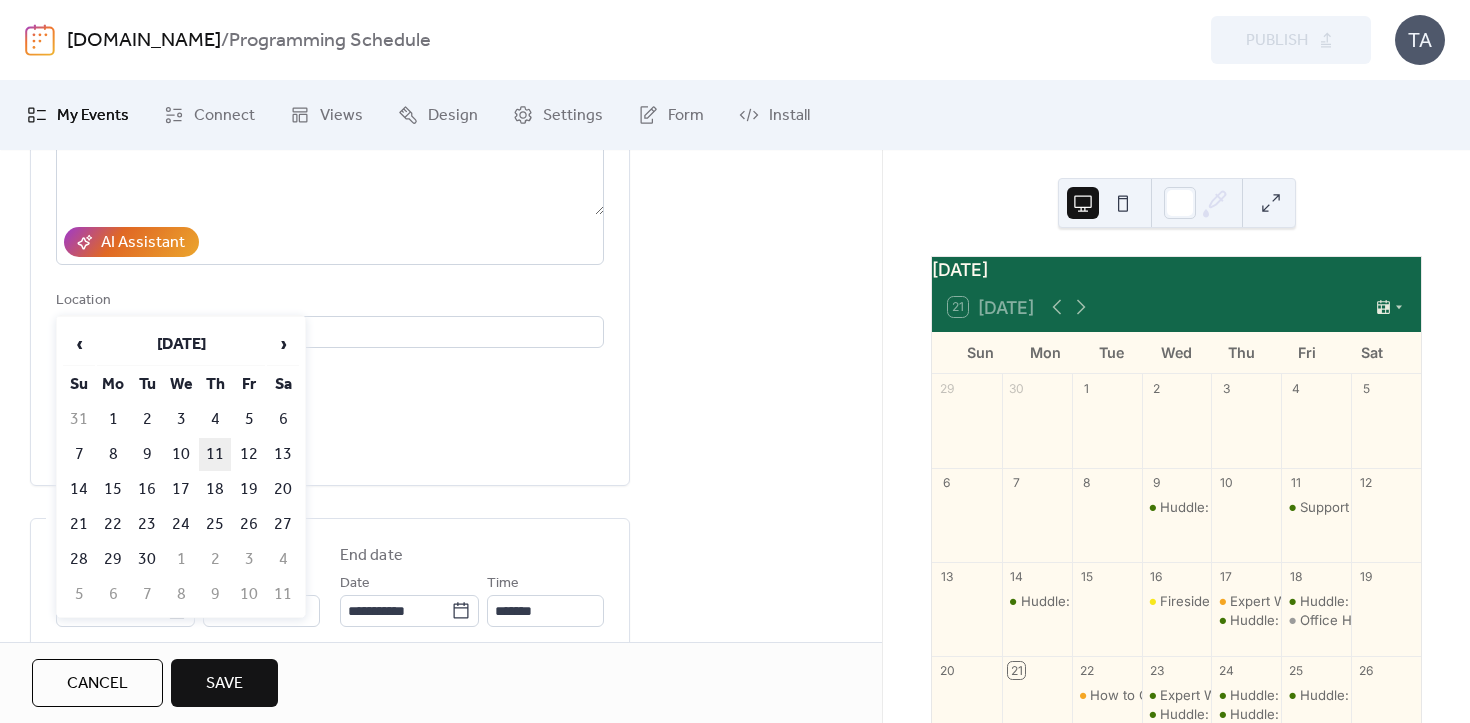click on "11" at bounding box center [215, 454] 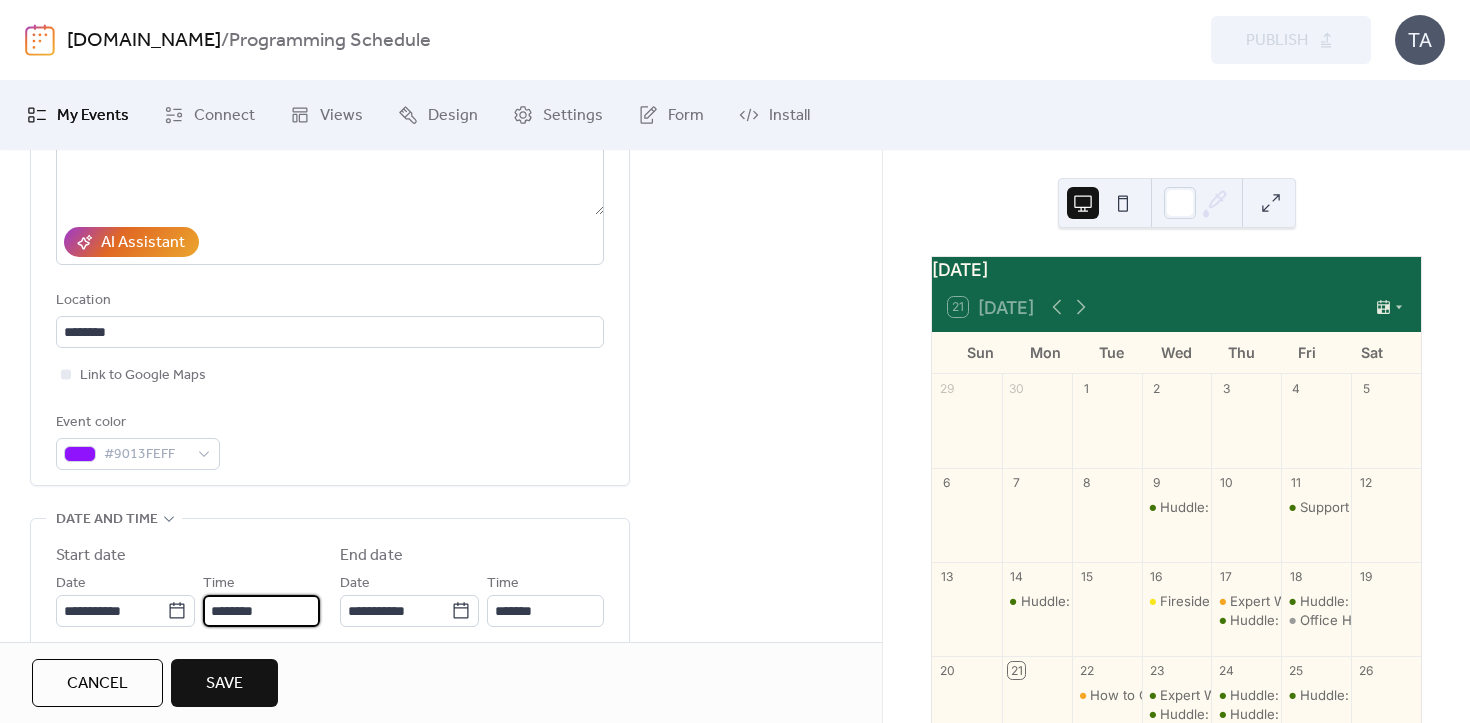 click on "********" at bounding box center (261, 611) 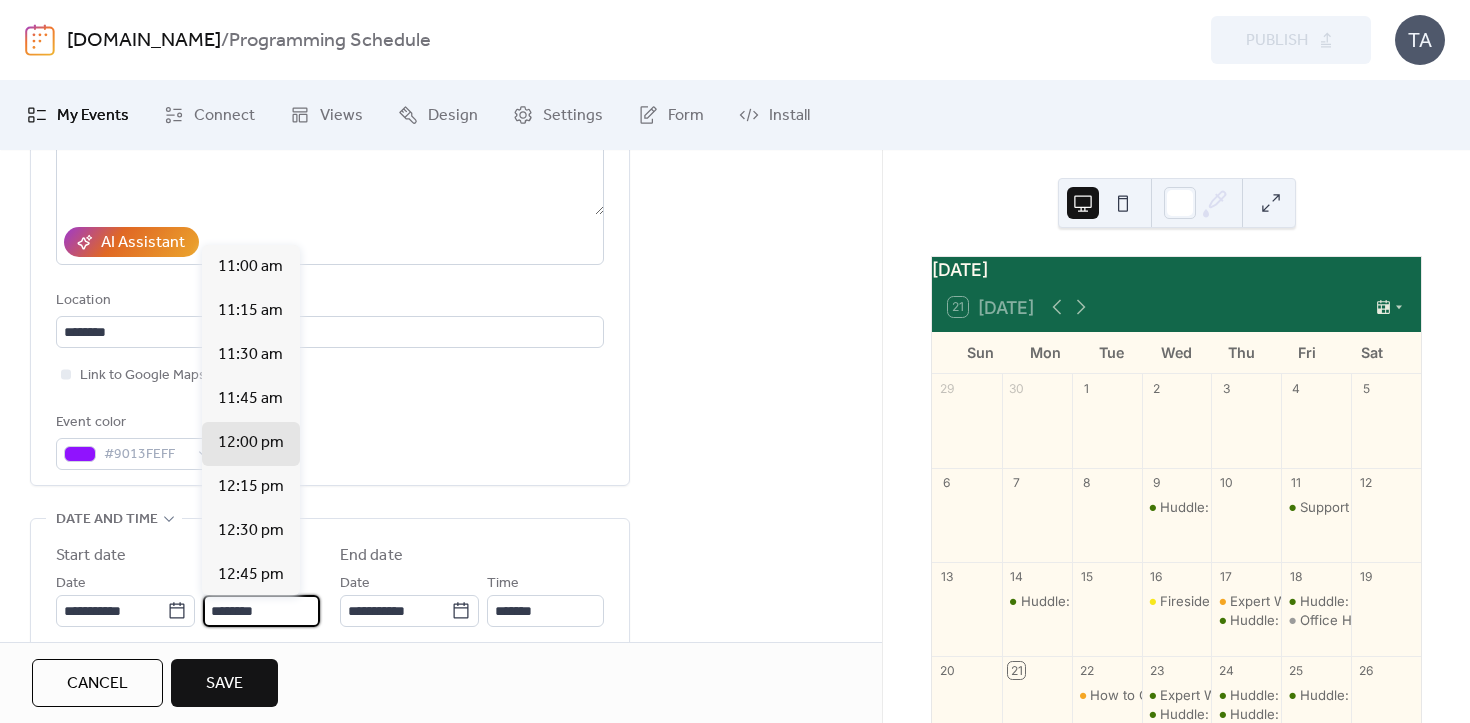 scroll, scrollTop: 1933, scrollLeft: 0, axis: vertical 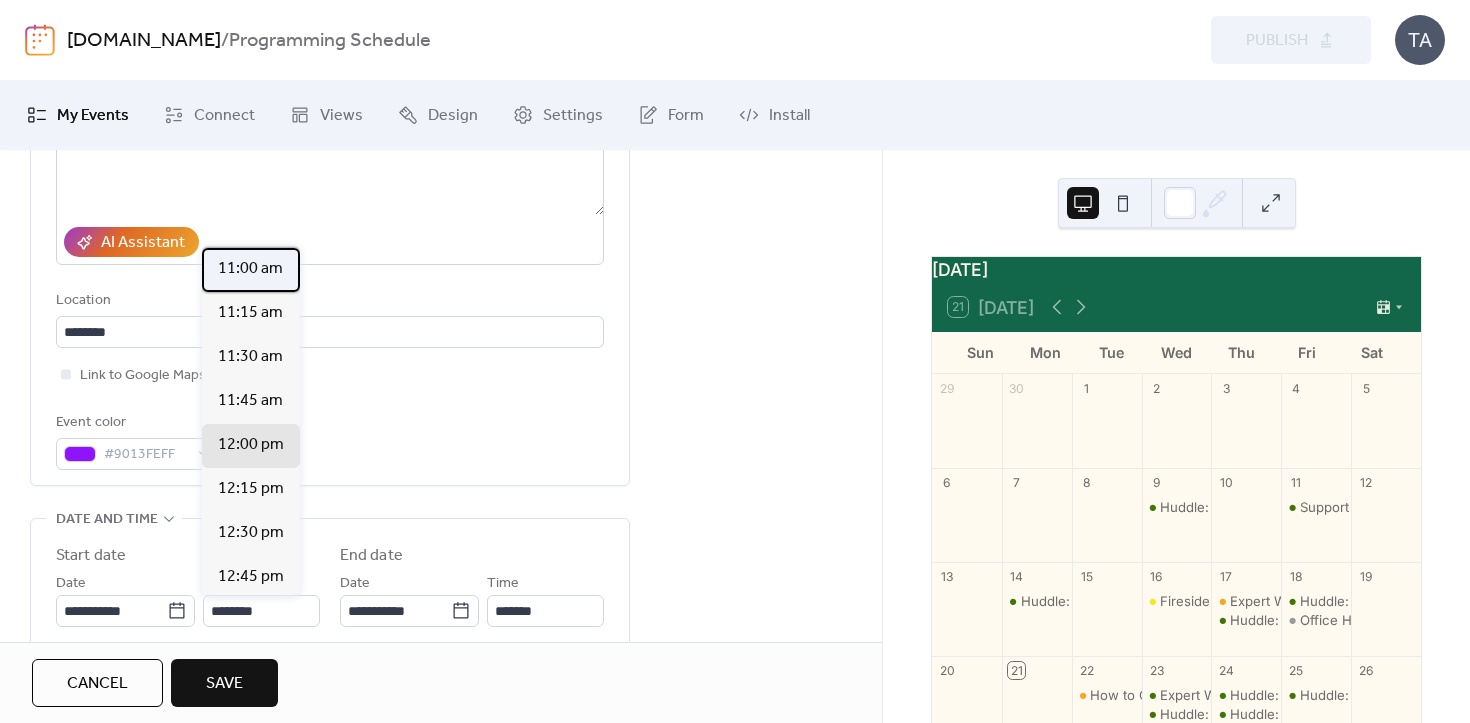 click on "11:00 am" at bounding box center [250, 269] 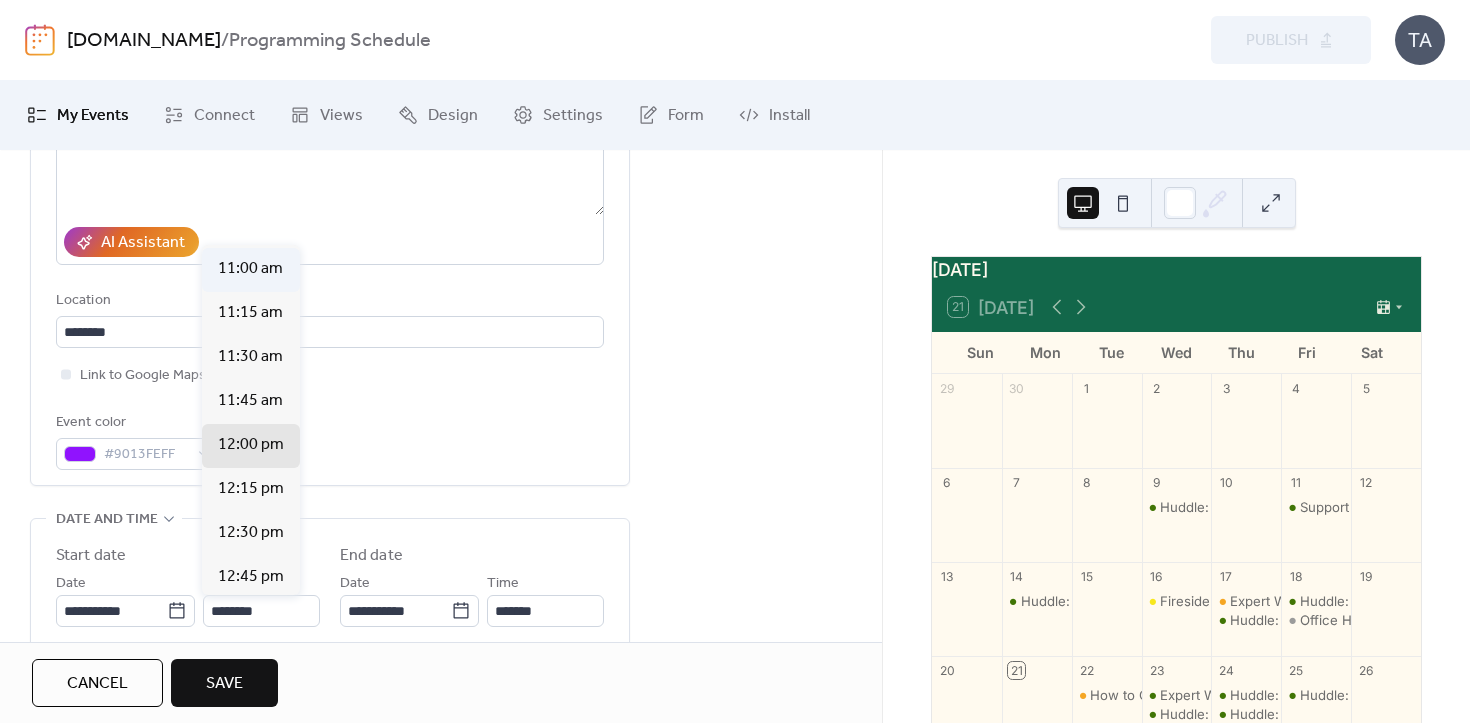 type on "********" 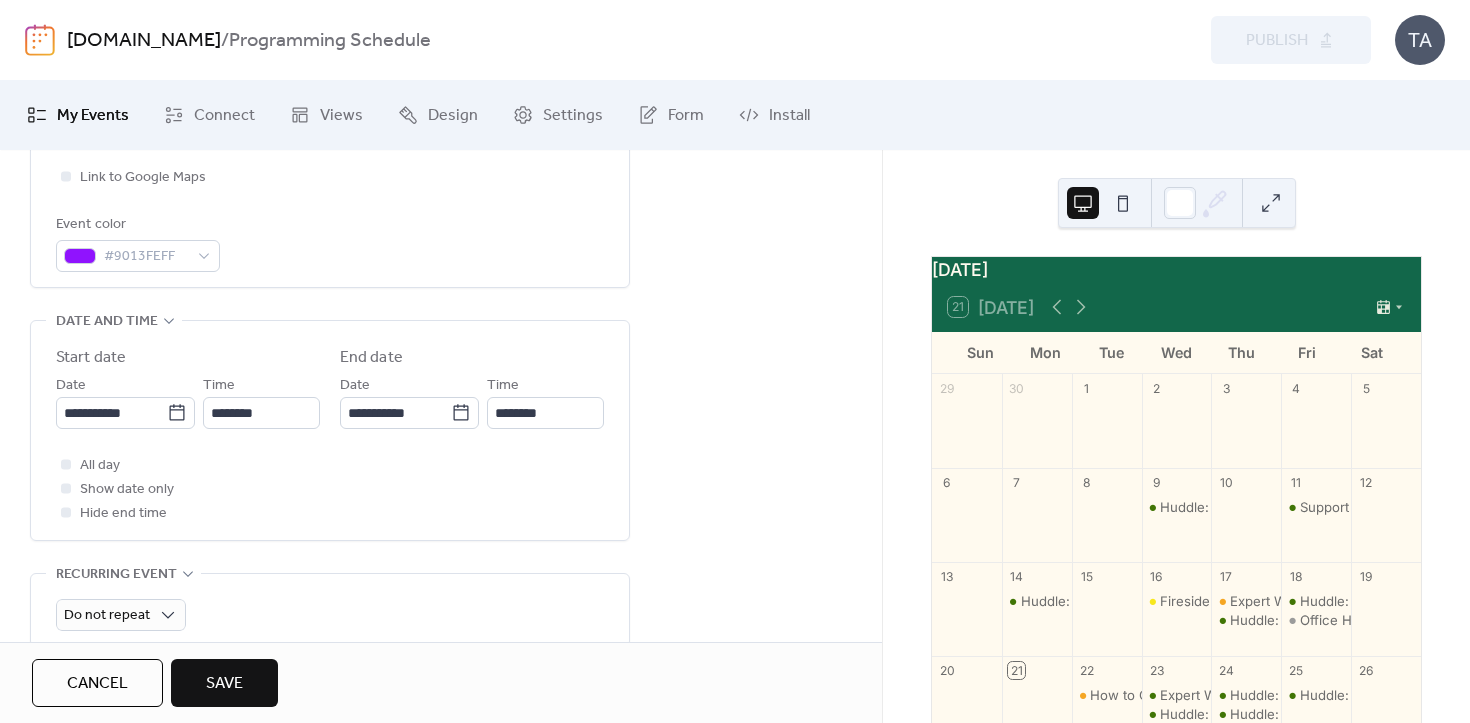 scroll, scrollTop: 529, scrollLeft: 0, axis: vertical 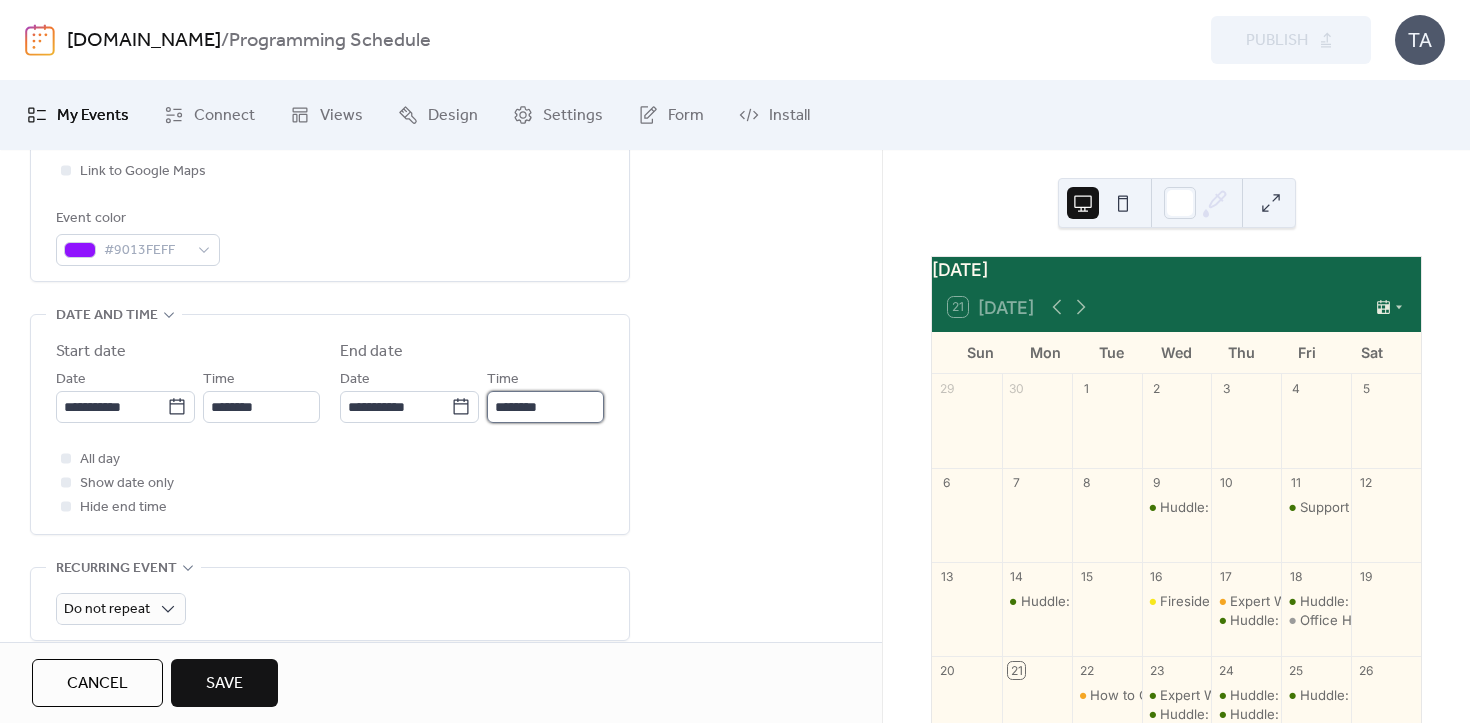 click on "********" at bounding box center [545, 407] 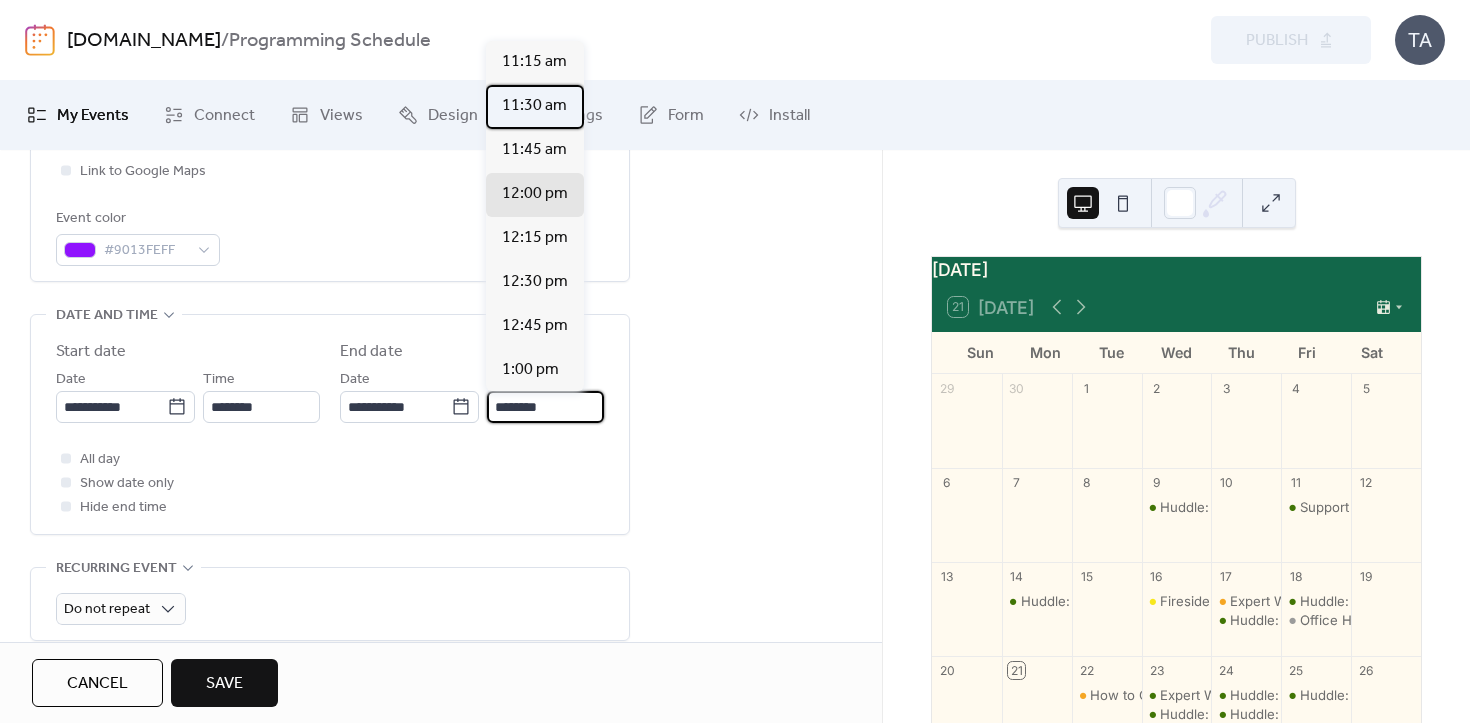 click on "11:30 am" at bounding box center [534, 106] 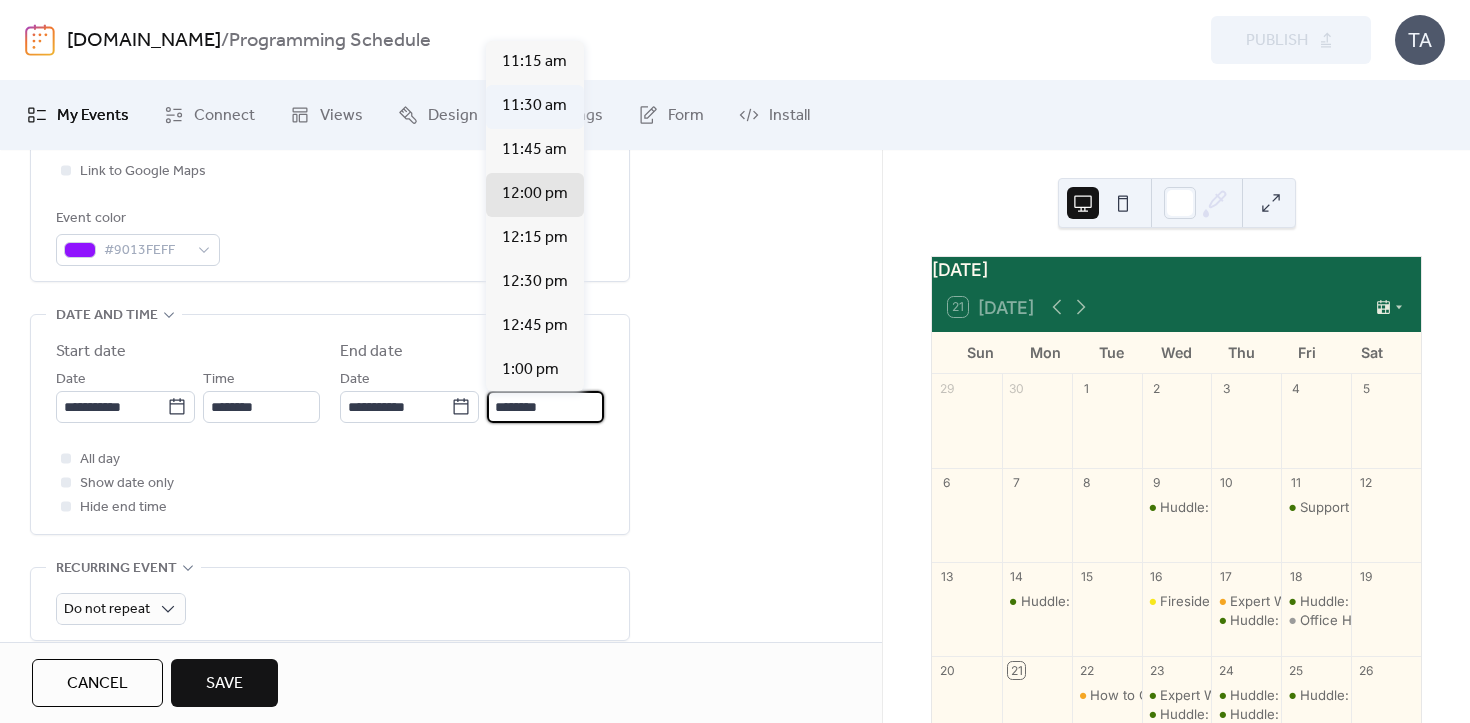 type on "********" 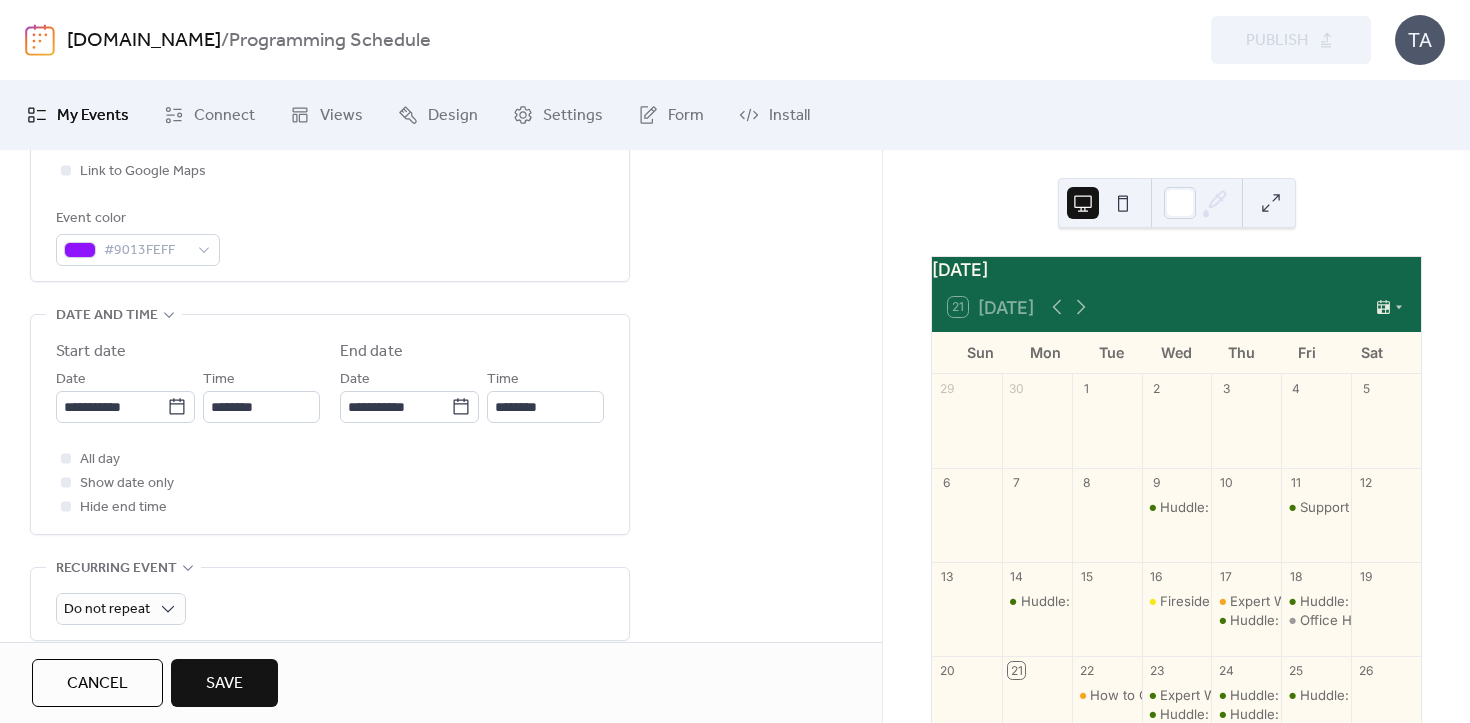 click on "**********" at bounding box center (441, 373) 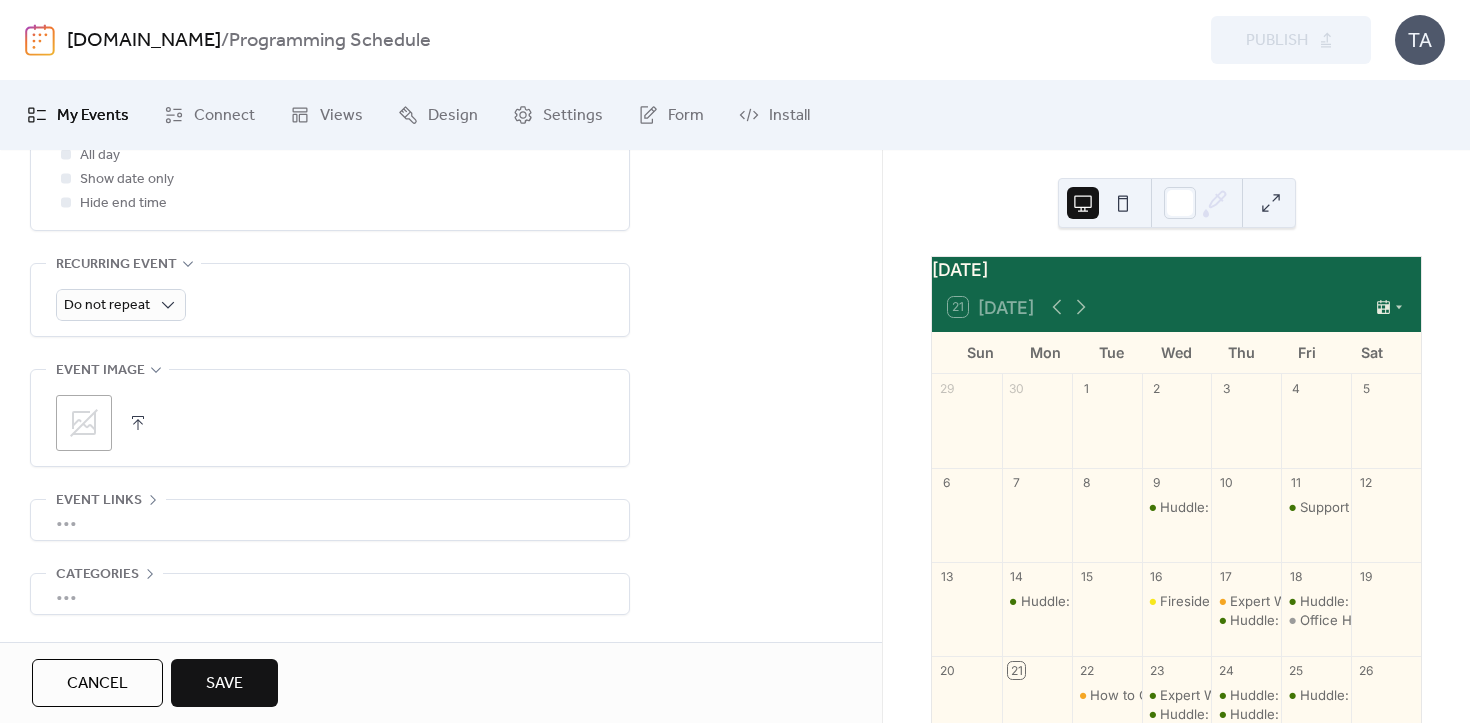 scroll, scrollTop: 847, scrollLeft: 0, axis: vertical 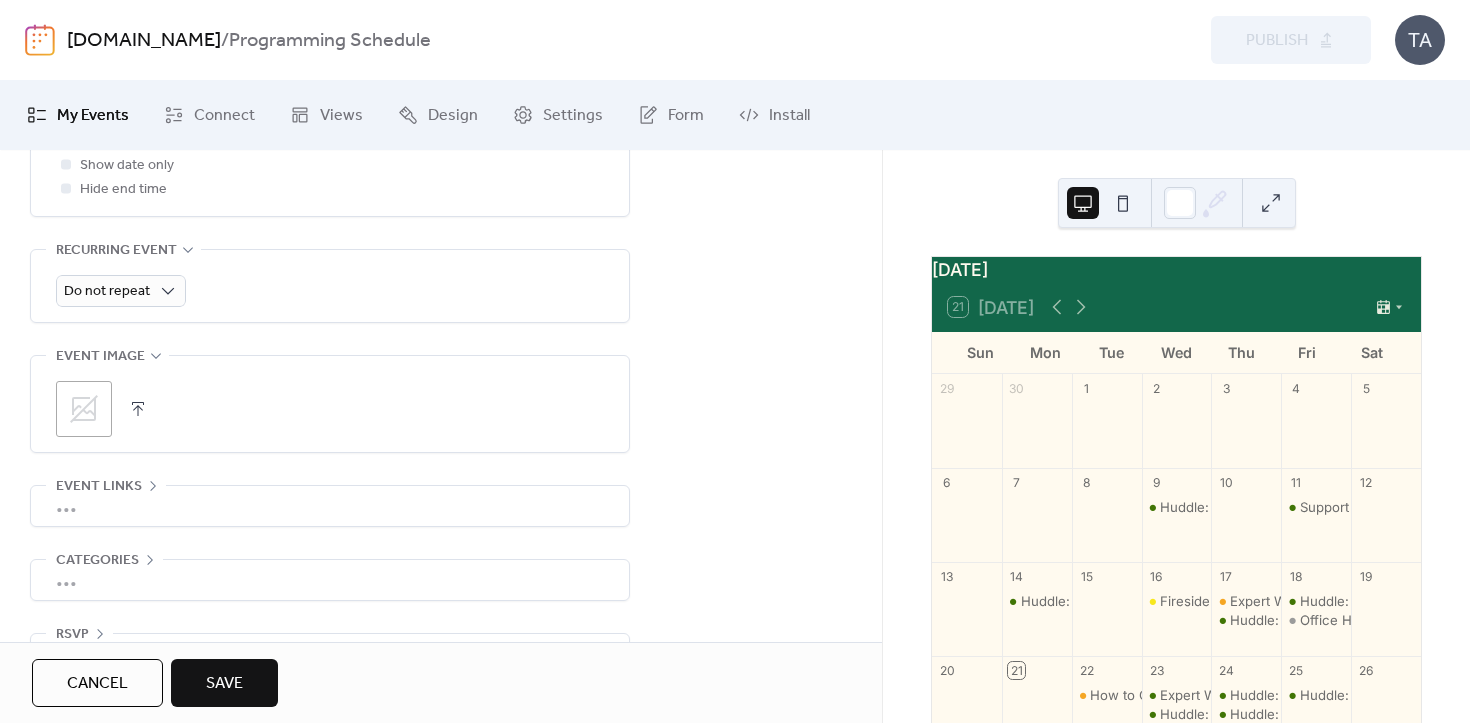 click 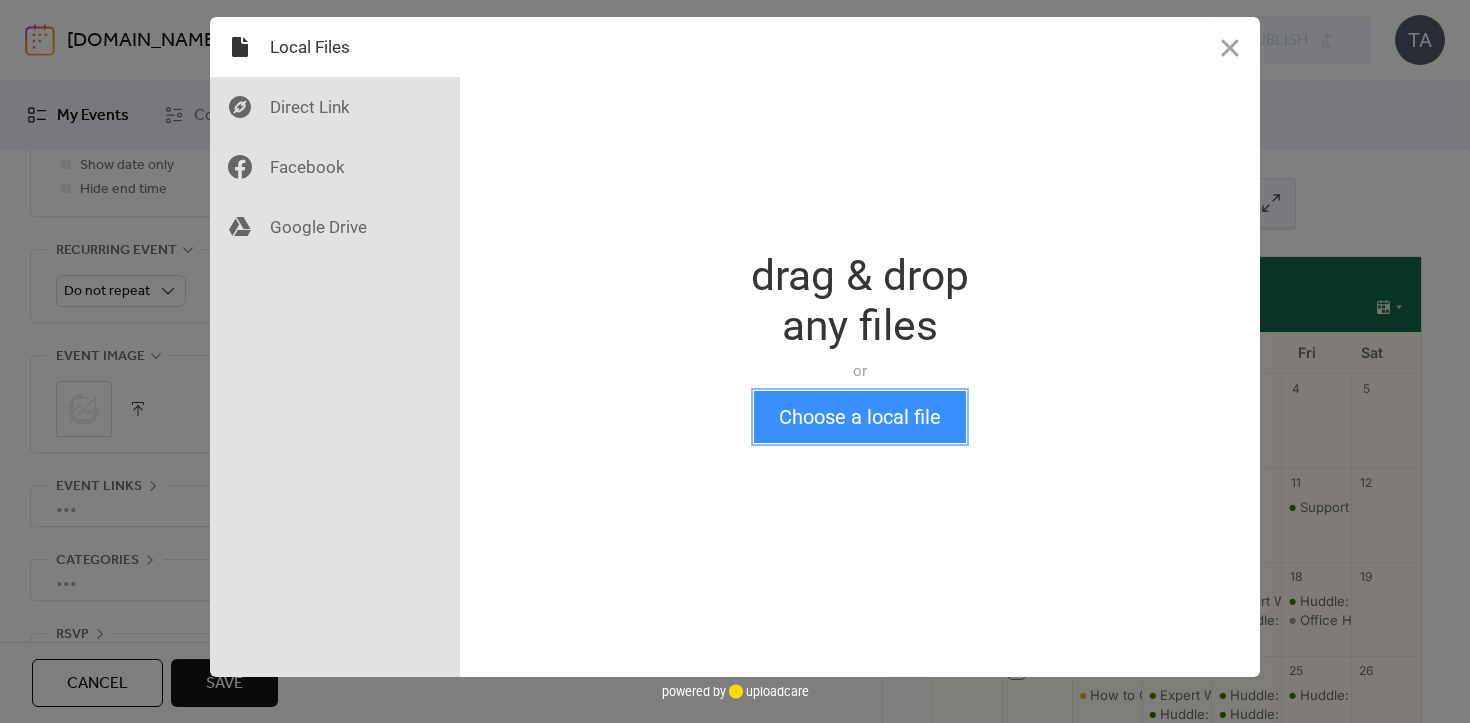 click on "Choose a local file" at bounding box center [860, 417] 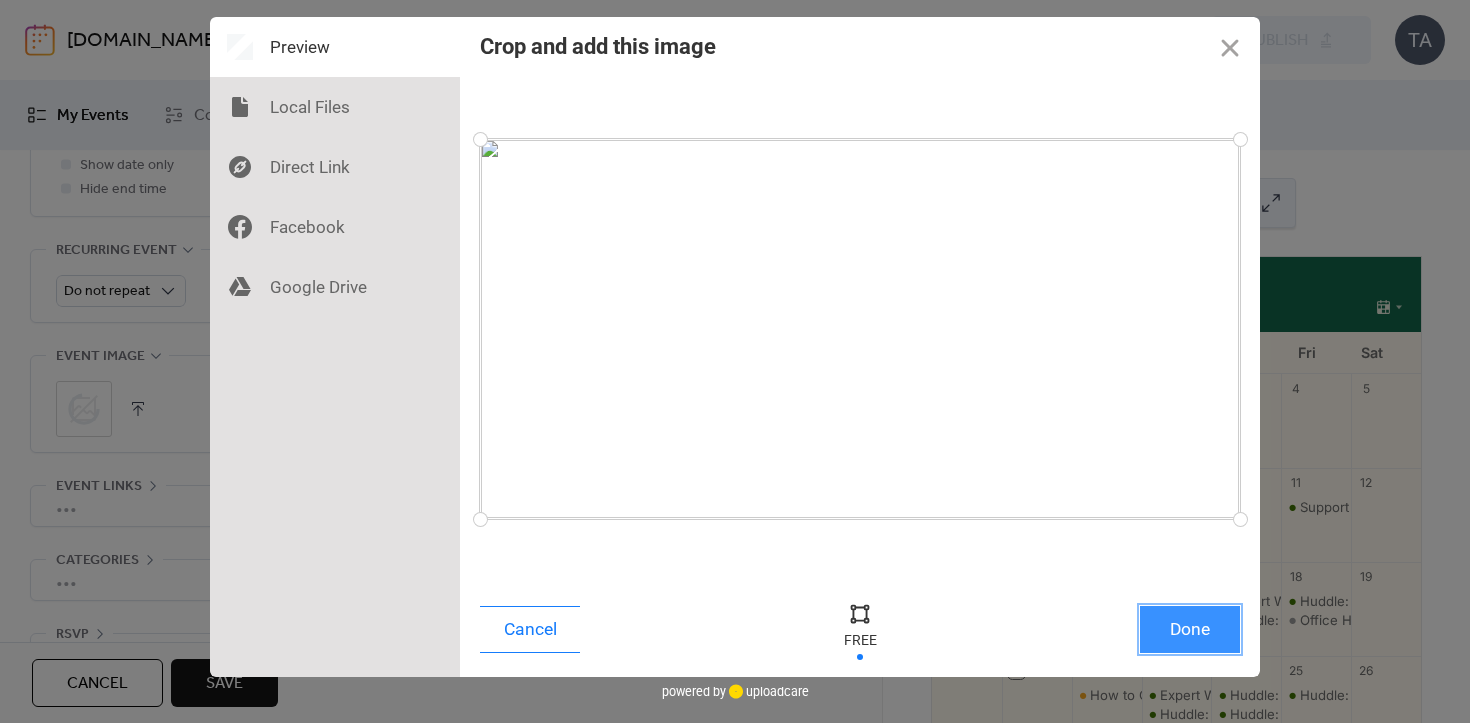 click on "Done" at bounding box center (1190, 629) 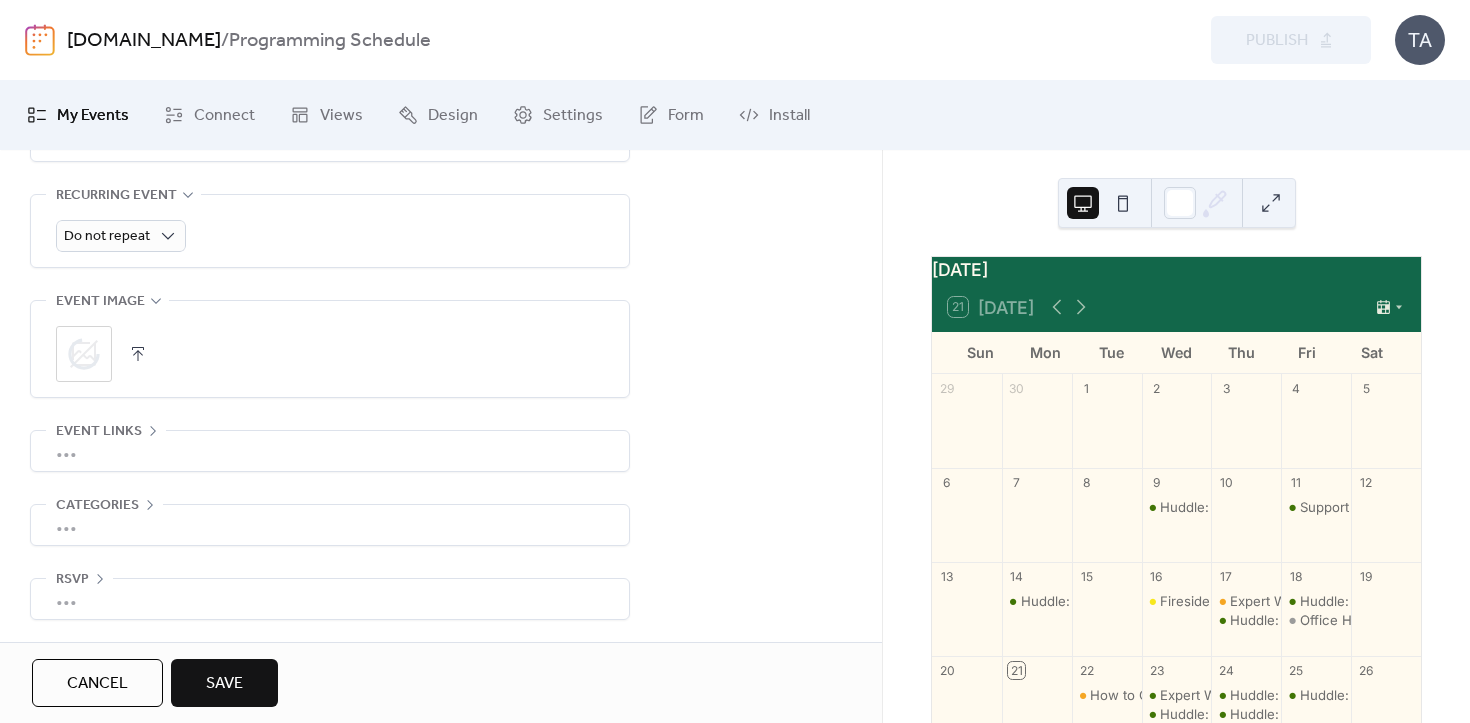 scroll, scrollTop: 901, scrollLeft: 0, axis: vertical 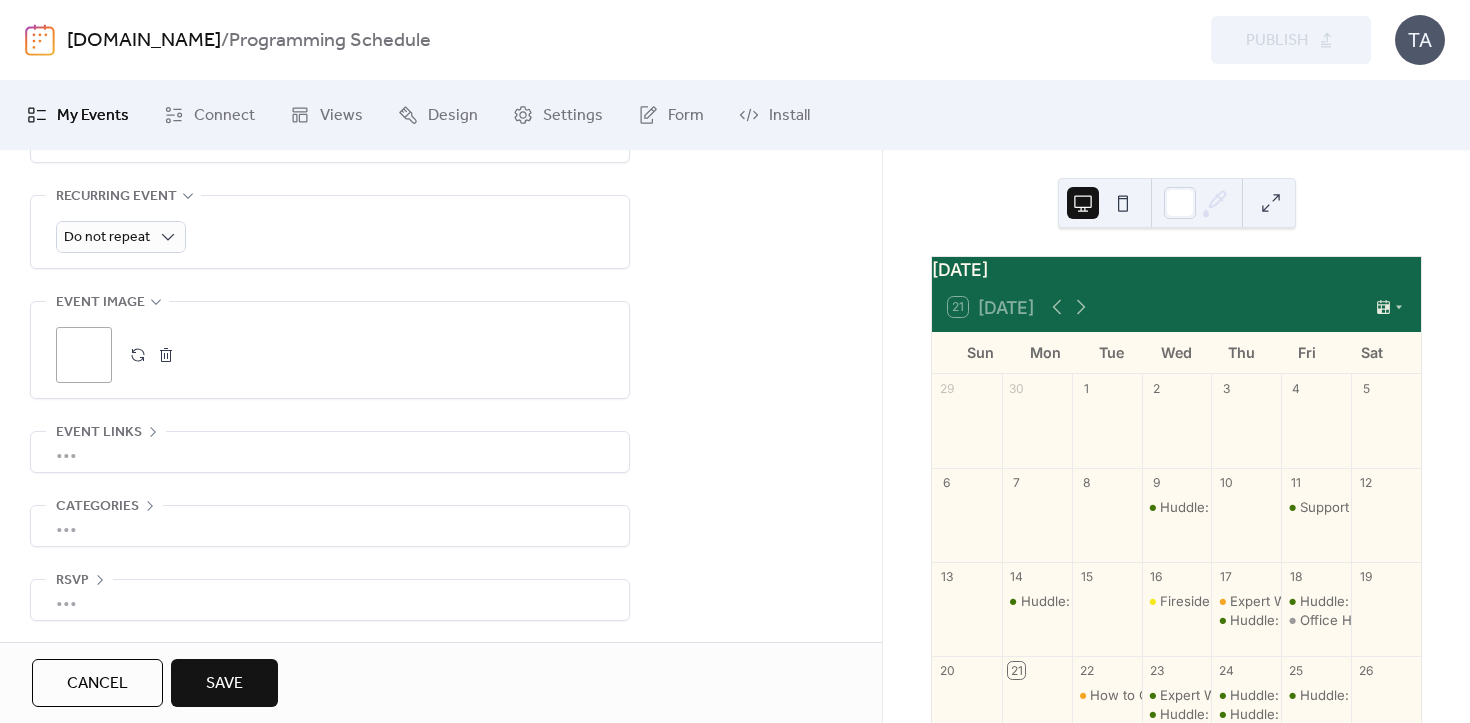 click on "•••" at bounding box center [330, 452] 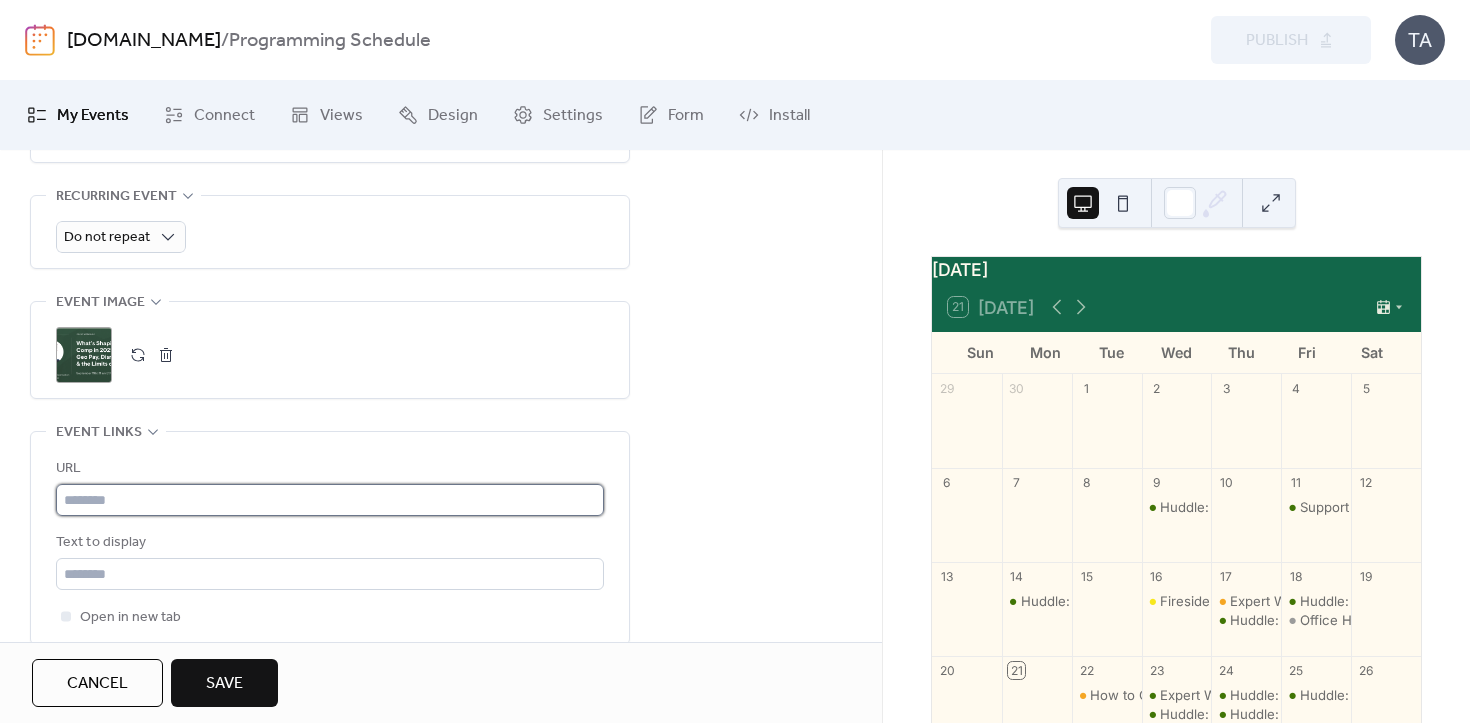 click at bounding box center (330, 500) 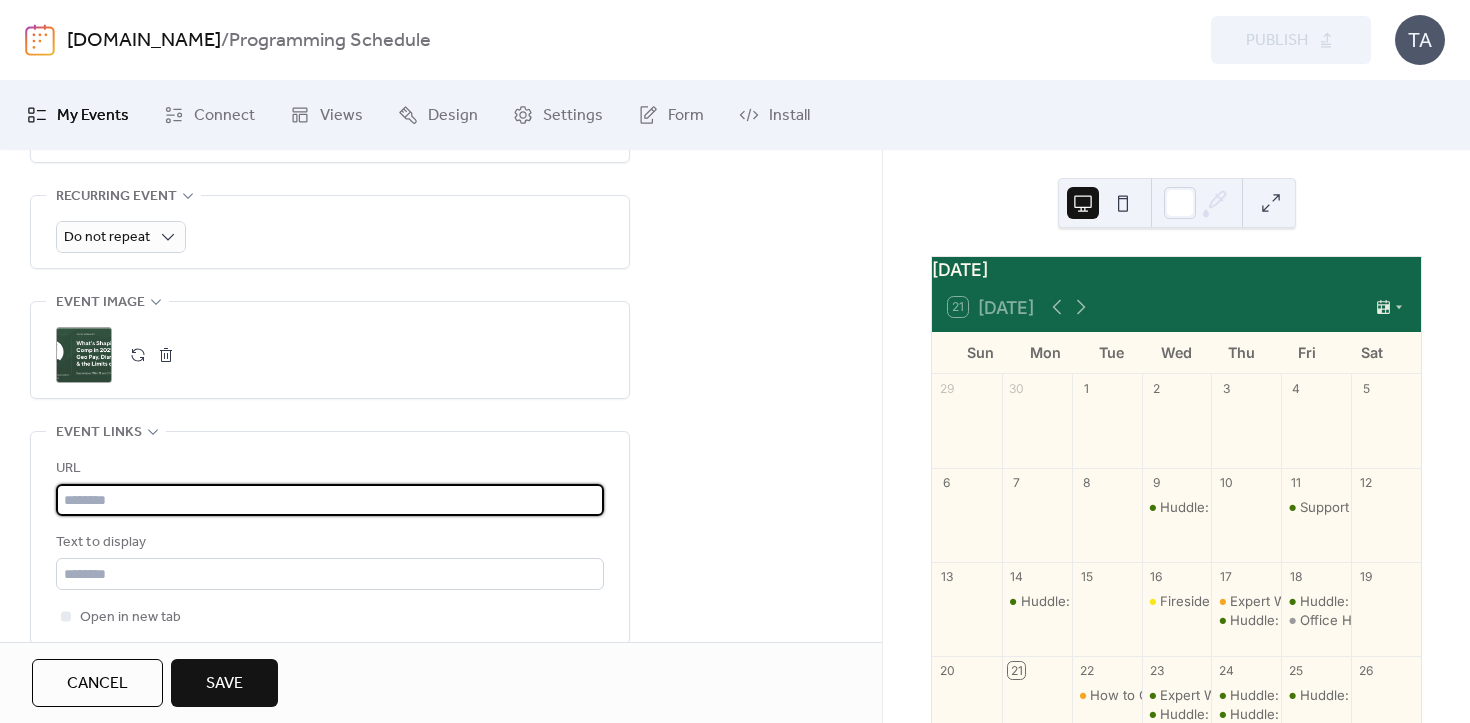paste on "**********" 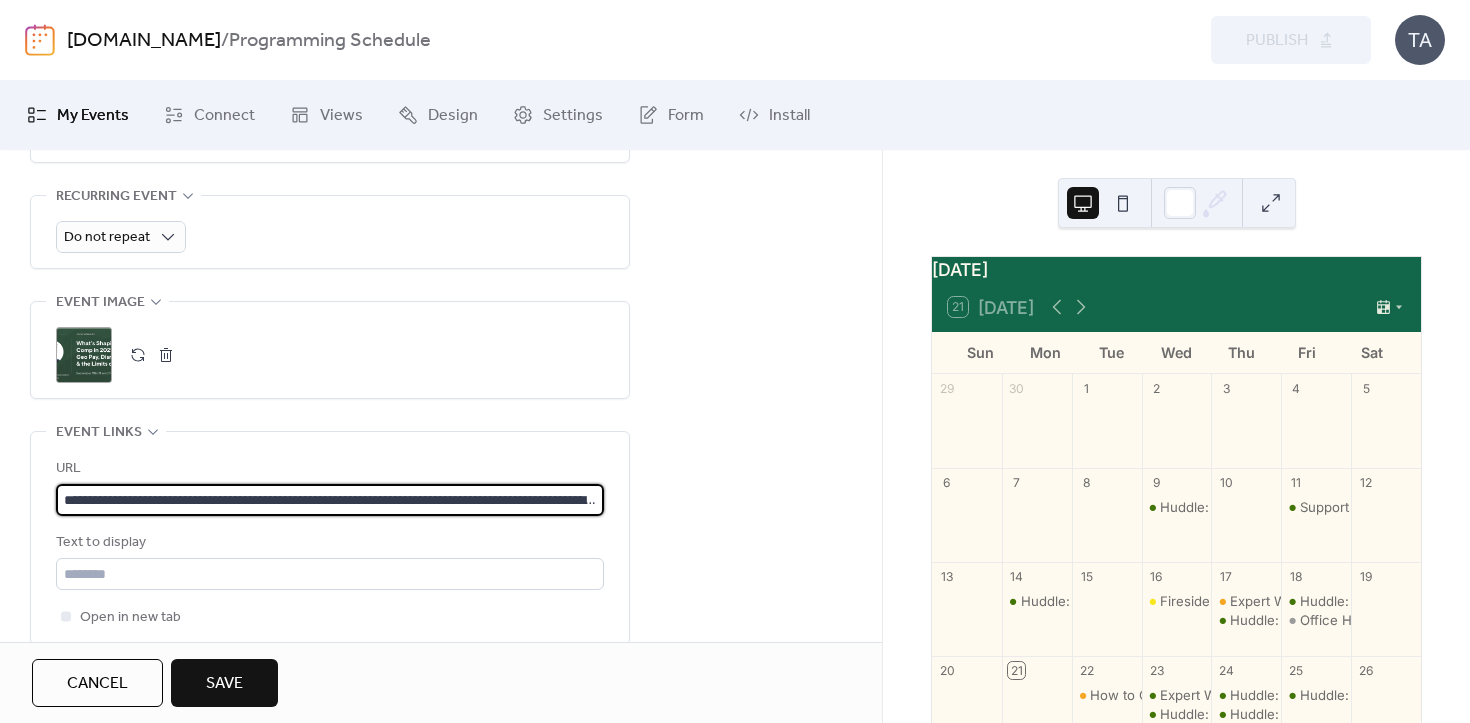 scroll, scrollTop: 0, scrollLeft: 315, axis: horizontal 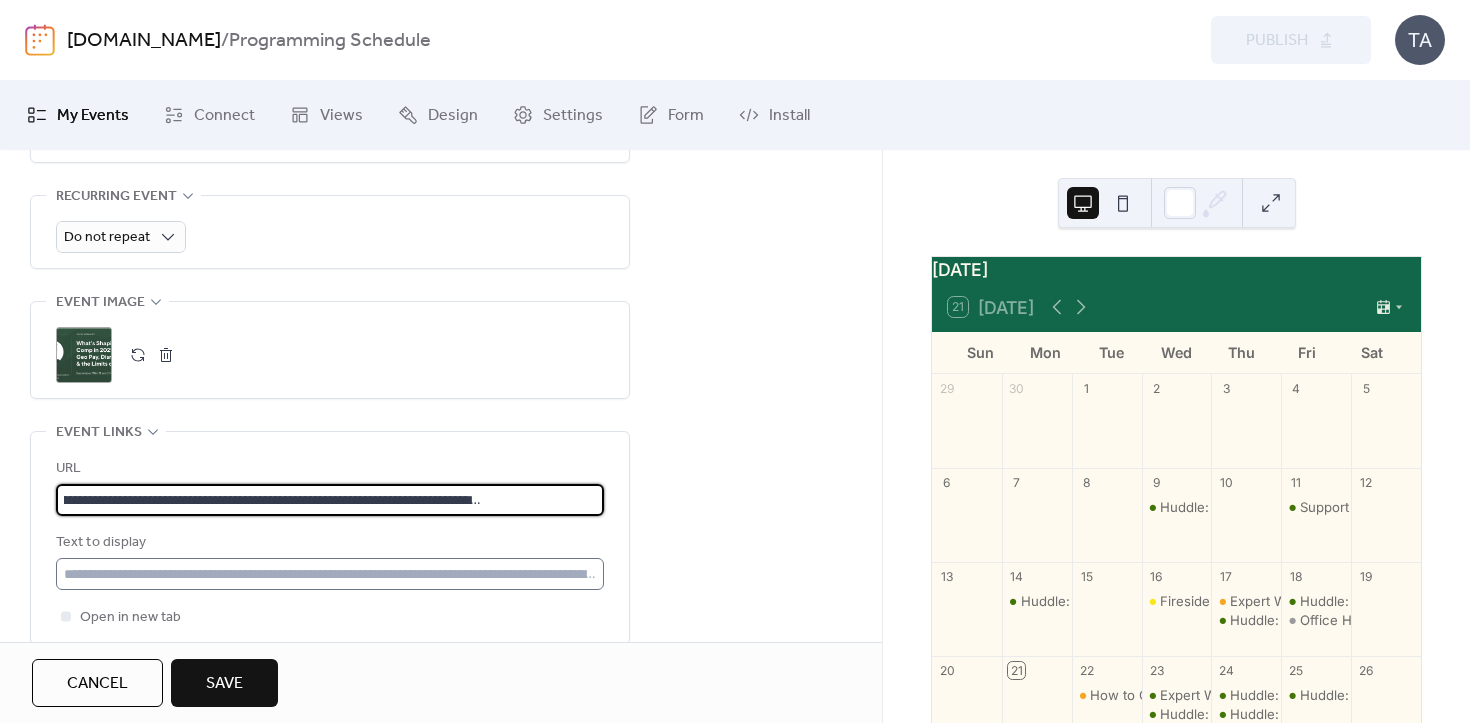 type on "**********" 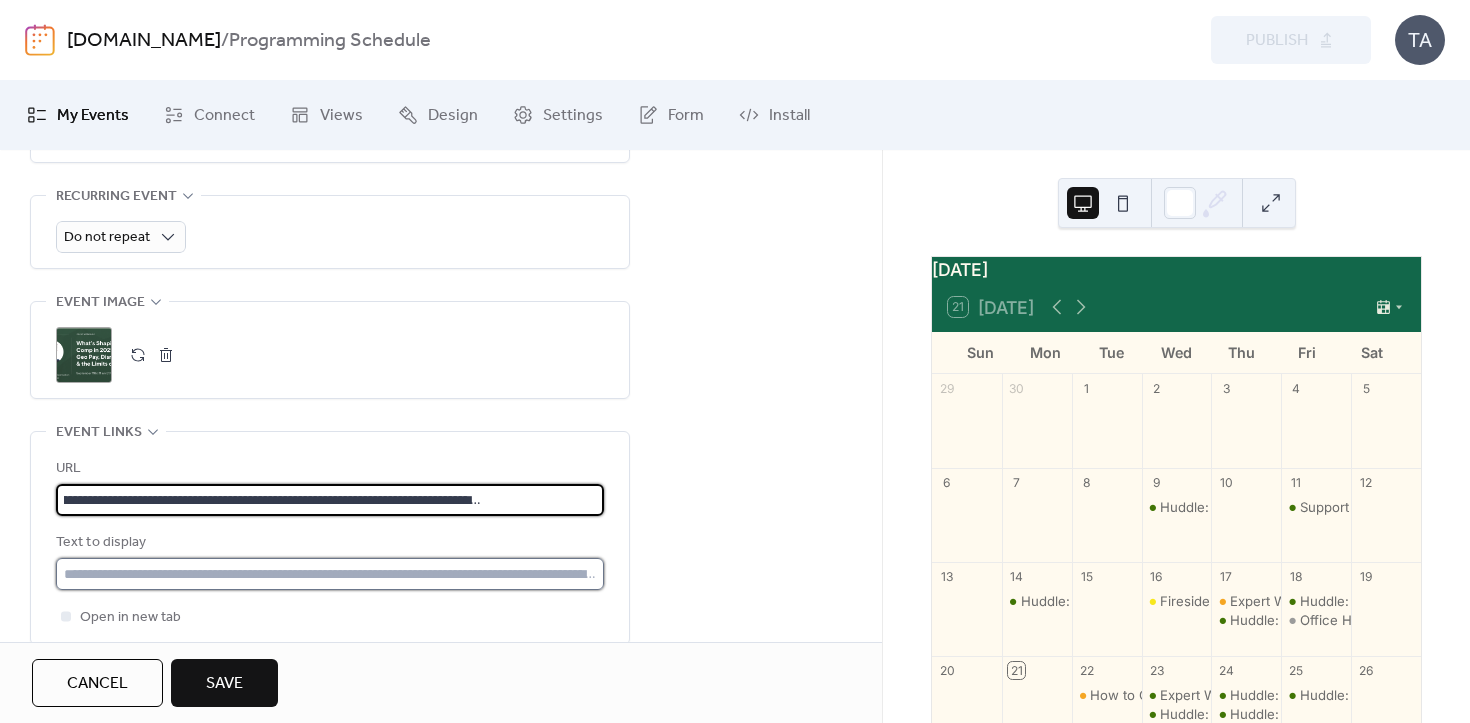 scroll, scrollTop: 0, scrollLeft: 0, axis: both 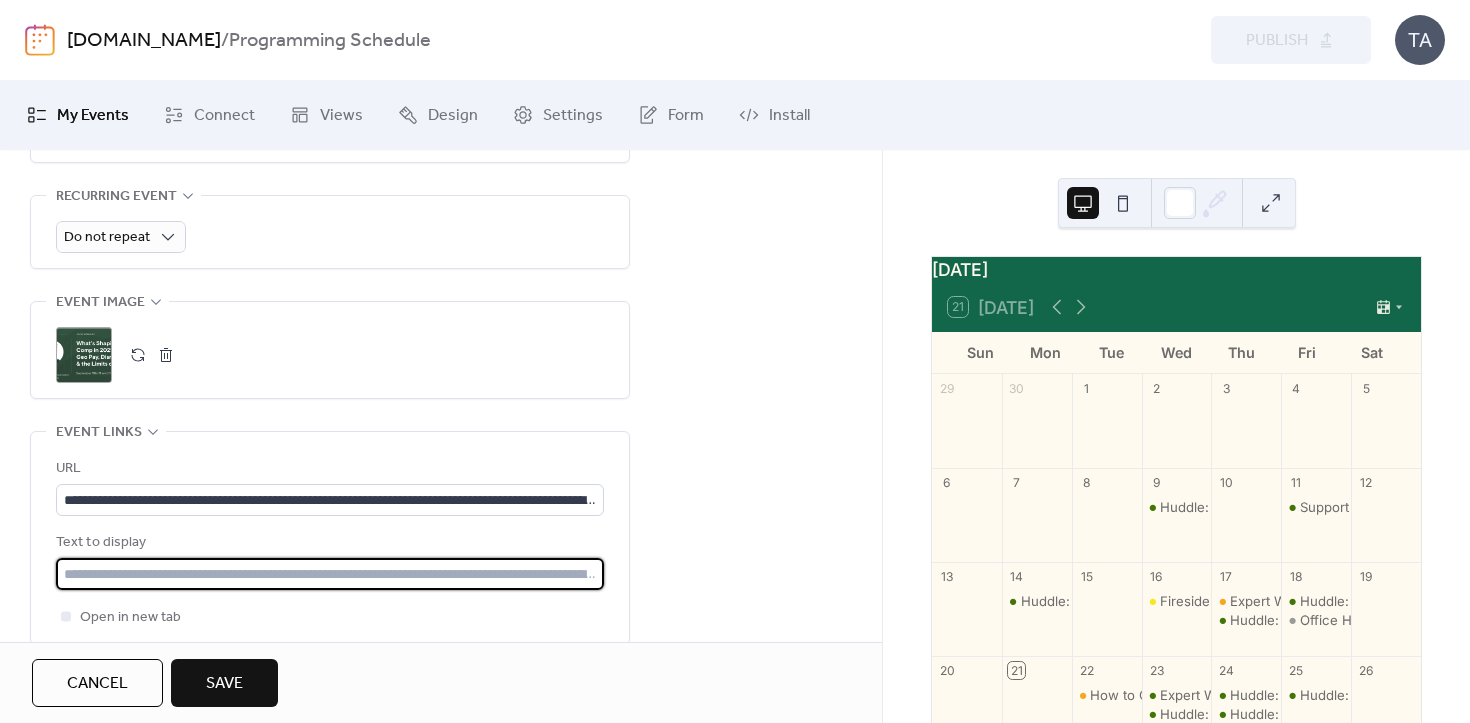 click at bounding box center [330, 574] 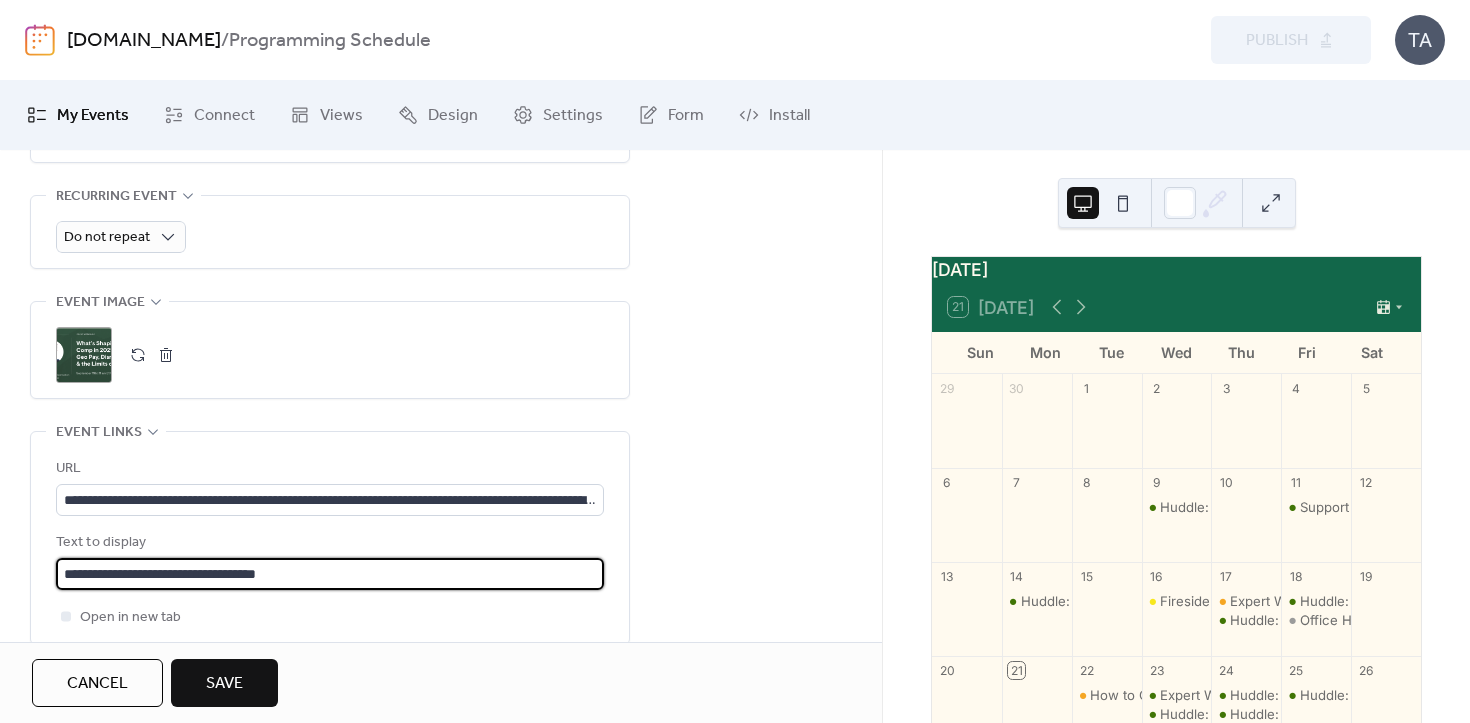 click on "**********" at bounding box center (441, 87) 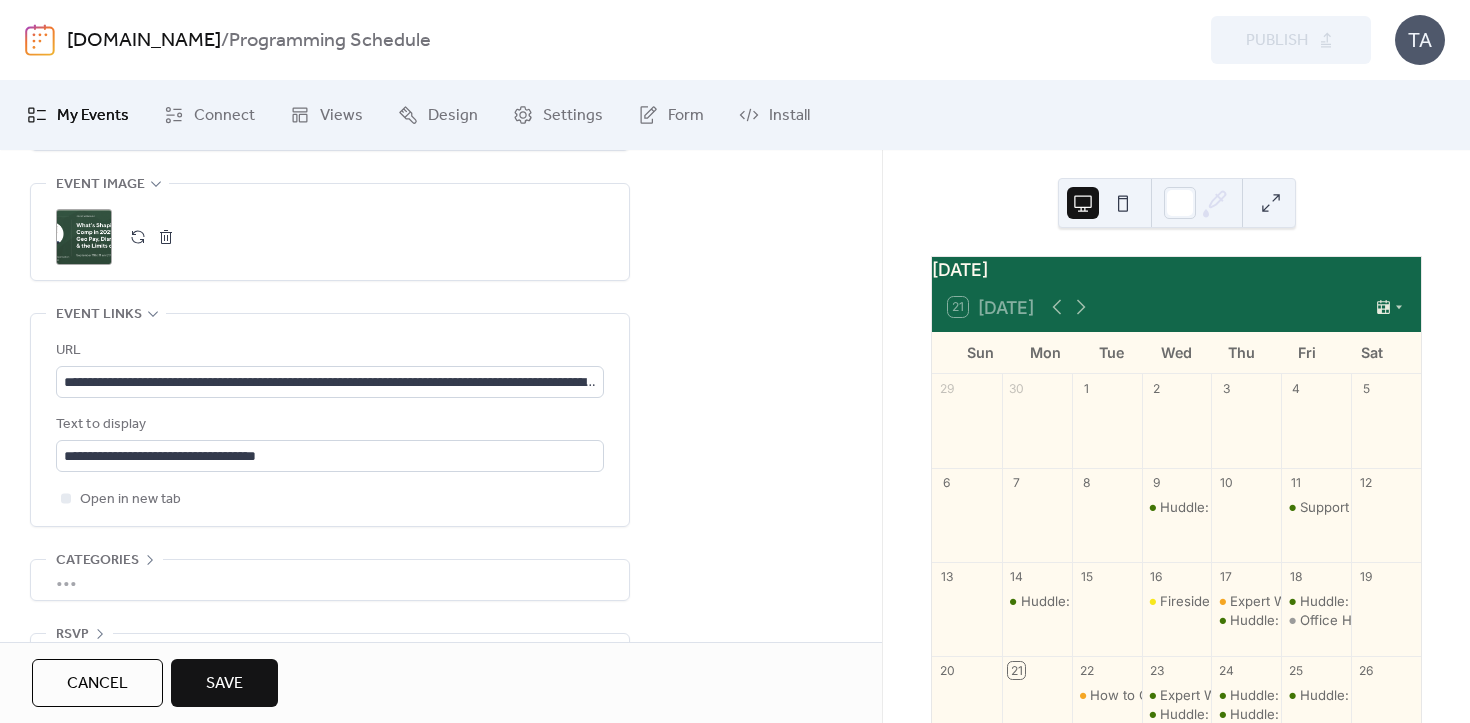scroll, scrollTop: 1076, scrollLeft: 0, axis: vertical 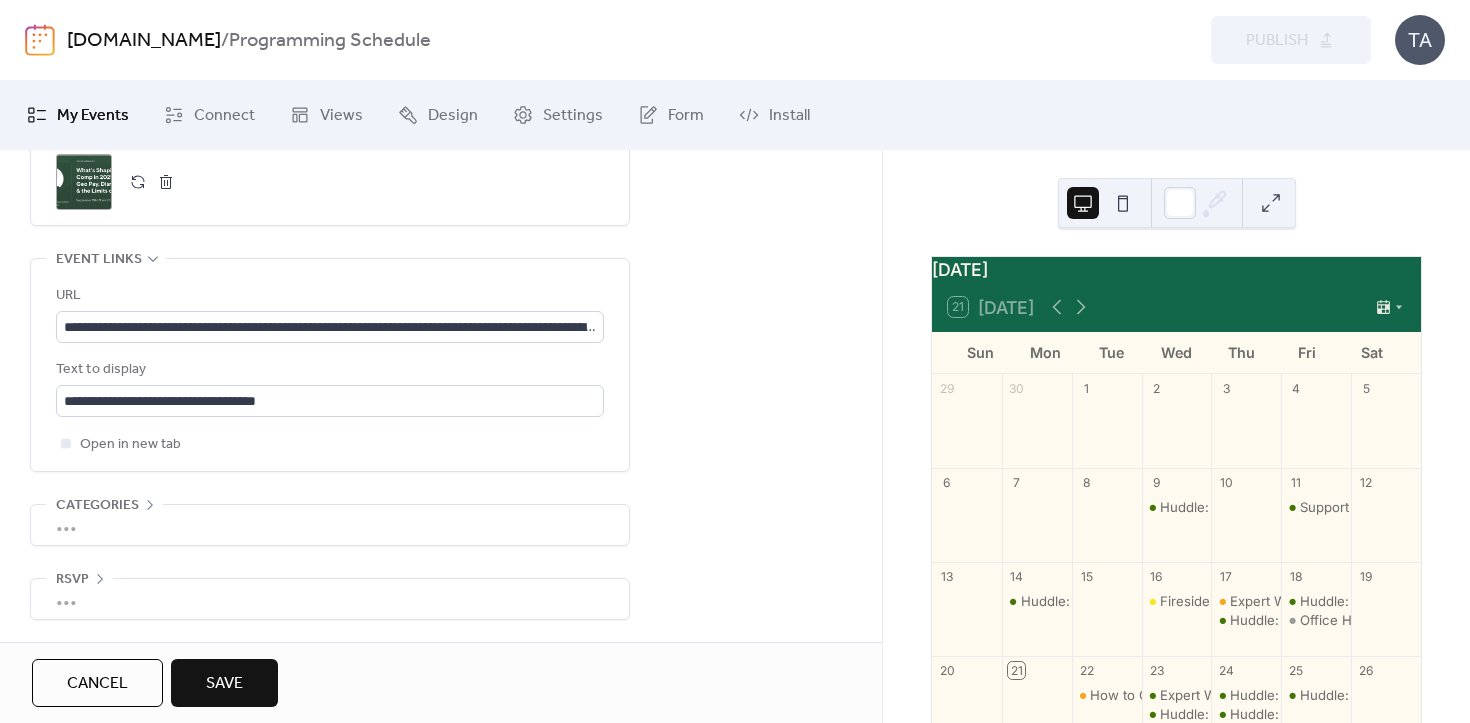 click on "Save" at bounding box center (224, 684) 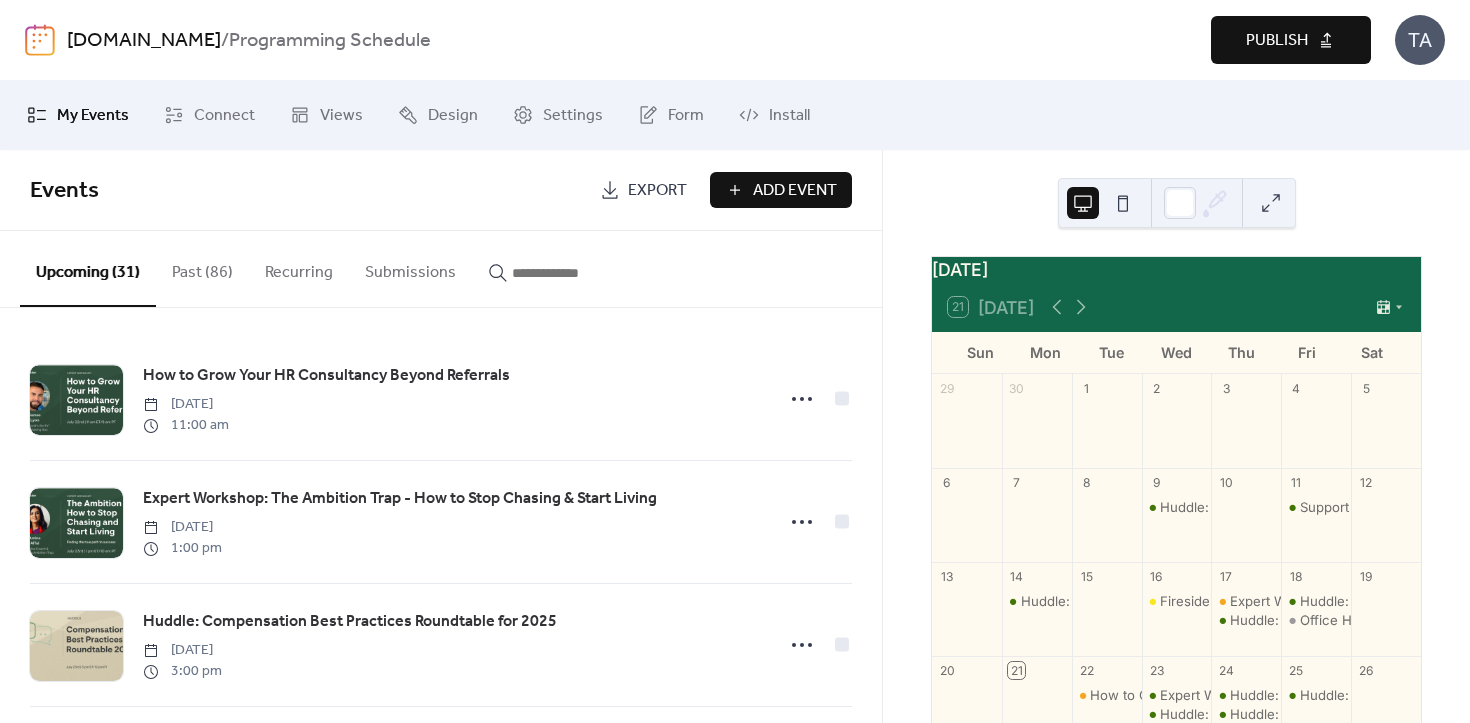 click on "Publish" at bounding box center [1277, 41] 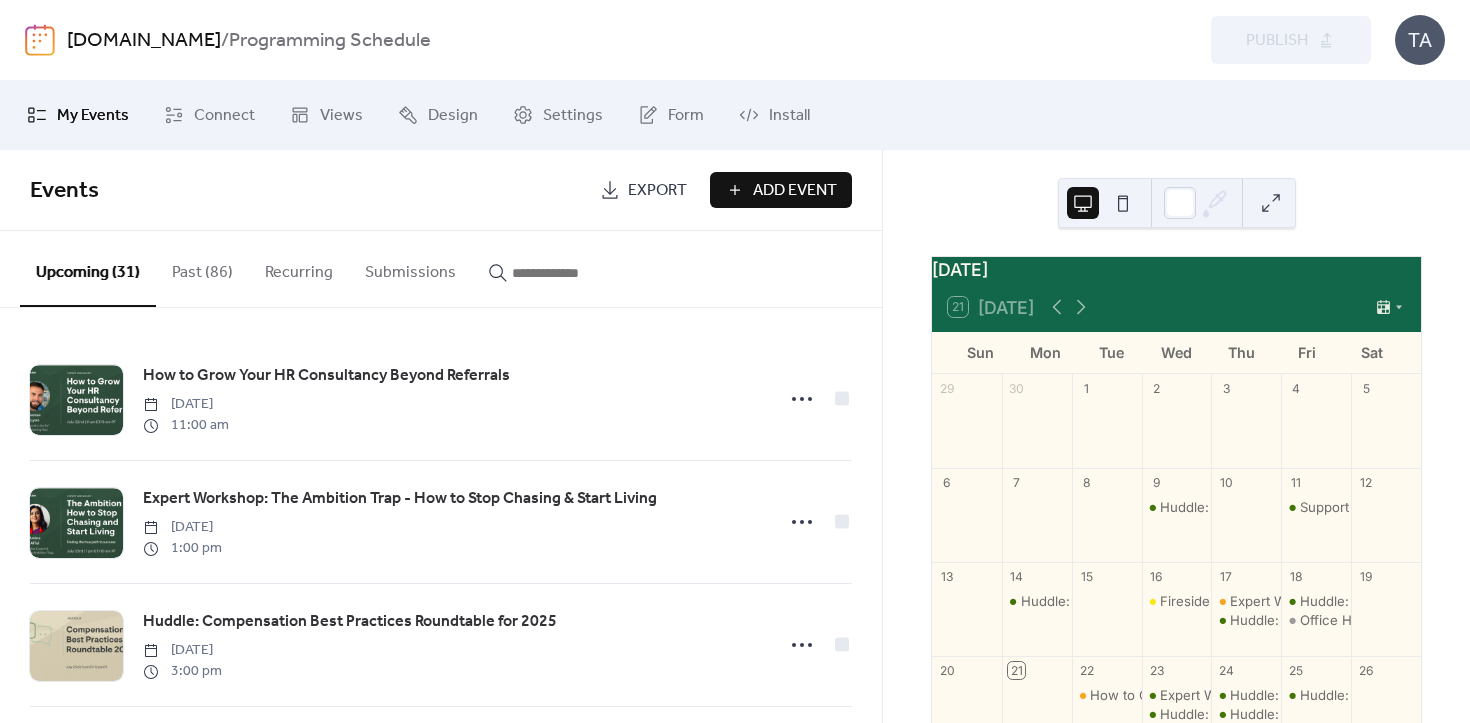 click on "July 2025 21 Today Sun Mon Tue Wed Thu Fri Sat 29 30 1 2 3 4 5 6 7 8 9 Huddle: Dignity in Difficult Times: Human-Centered Layoff Practices 10 11 Support Circle: Thriving through (Peri)Menopause and Your Career 12 13 14 Huddle: Latest Trends in Pay Transparency 15 16 Fireside Chat: How HR Leaders can become CEO Whisperers 17 Expert Workshop: People Drive Your Plan - Metrics that Matter for HR and Recruiting Huddle: HR-preneurs Connect 18 Huddle: How Meditation & Mindful Awareness impact the Bottom-Line Office Hours:  Matthew Hellrung, Founding Partner & Immigration 19 20 21 22 How to Grow Your HR Consultancy Beyond Referrals 23 Expert Workshop: The Ambition Trap - How to Stop Chasing & Start Living Huddle: Compensation Best Practices Roundtable for 2025 24 Huddle: Latest Trends in Pay Transparency Huddle: Workplace Mediation: A Constructive Alternative to Progressive Discipline 2 more 25 Huddle: Ask Me Anything: Resumes, Interviews, LinkedIn & Career Moves 26 27 28 29 30 31 1 2 3 4 5 6 7 8 9" at bounding box center (1176, 436) 